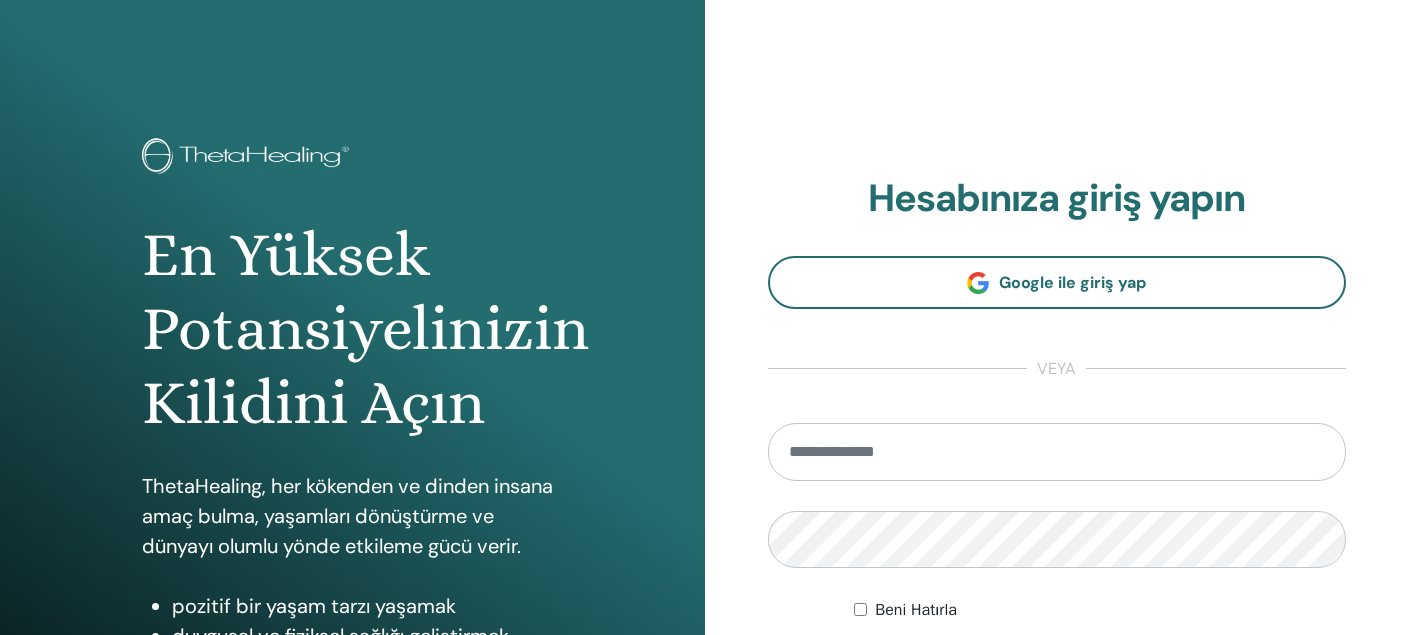 scroll, scrollTop: 0, scrollLeft: 0, axis: both 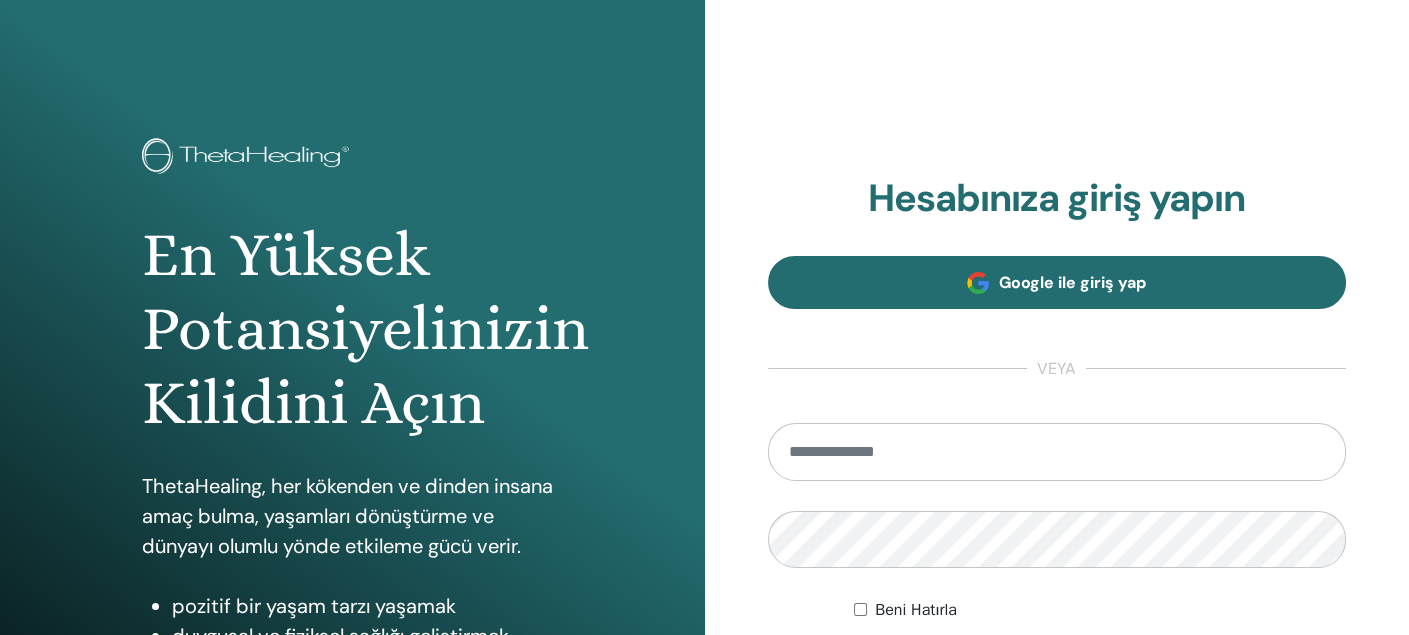 type on "**********" 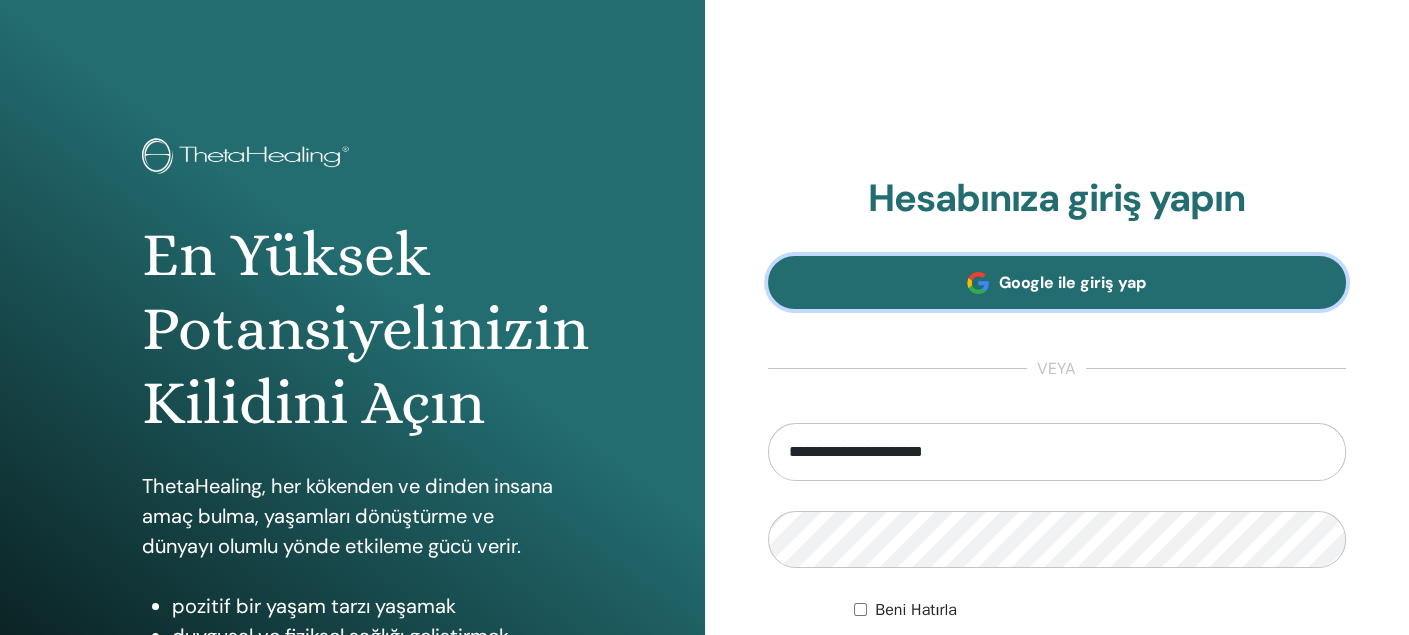 click on "Google ile giriş yap" at bounding box center (1072, 282) 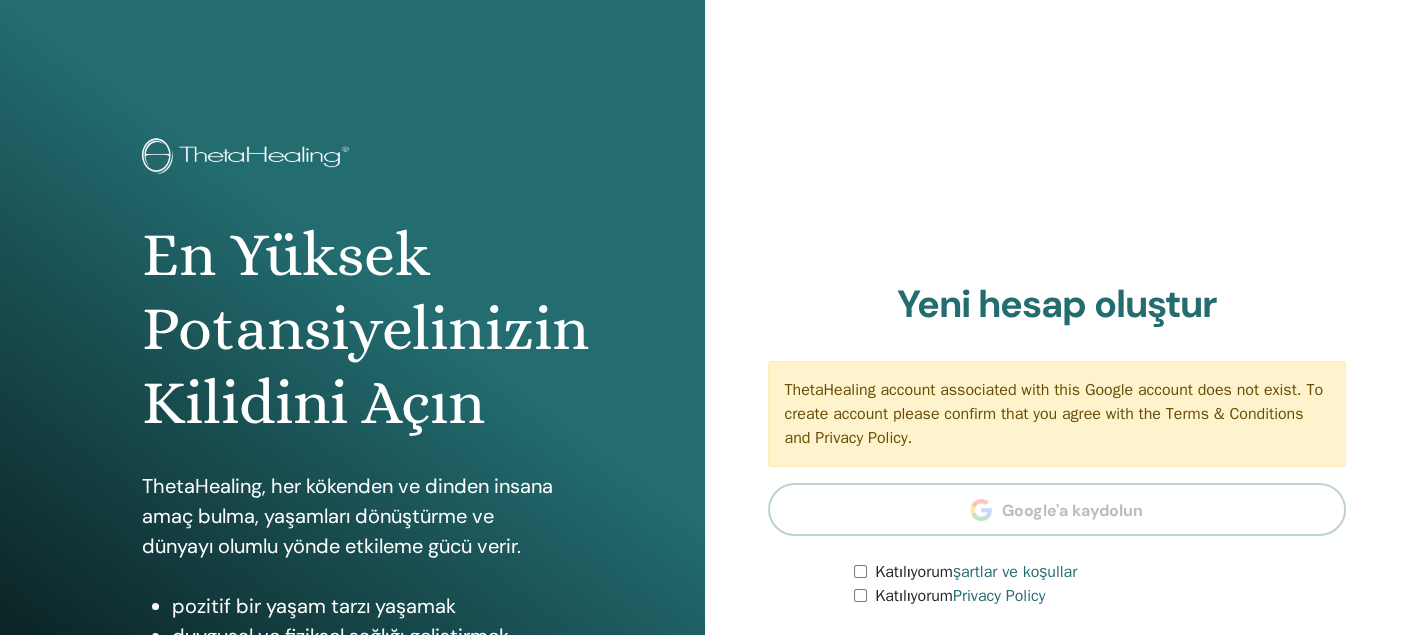 scroll, scrollTop: 100, scrollLeft: 0, axis: vertical 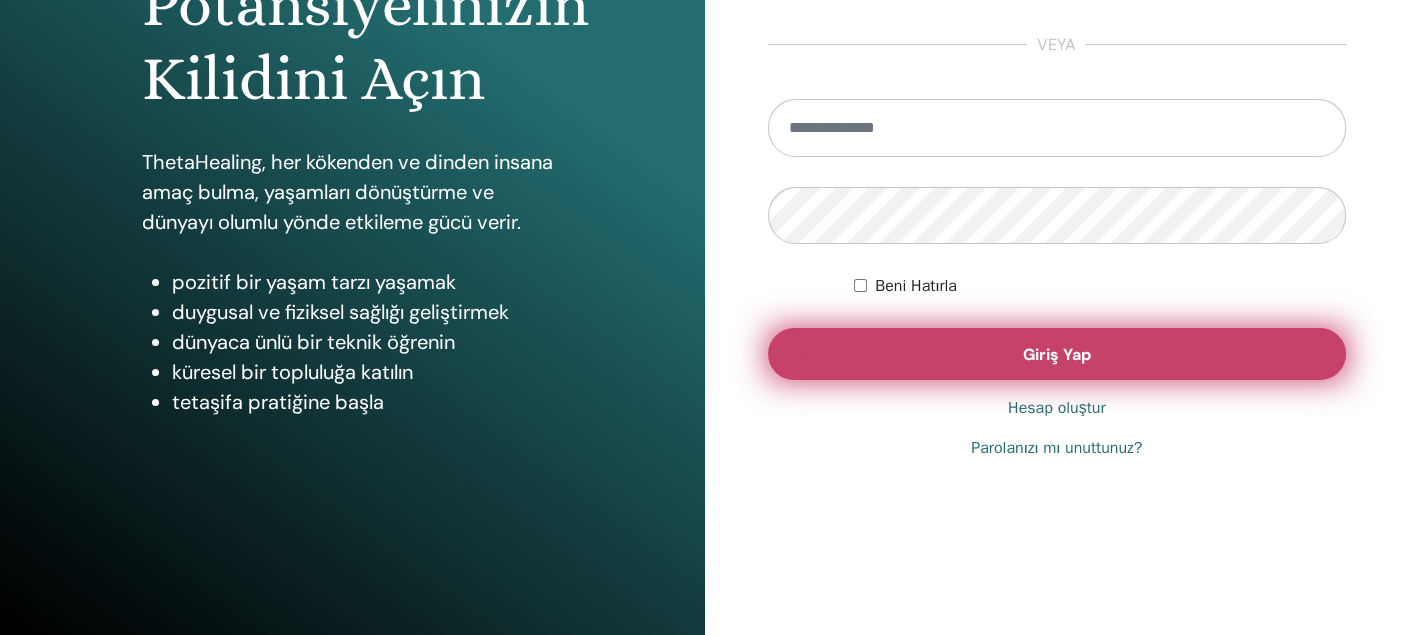 type on "**********" 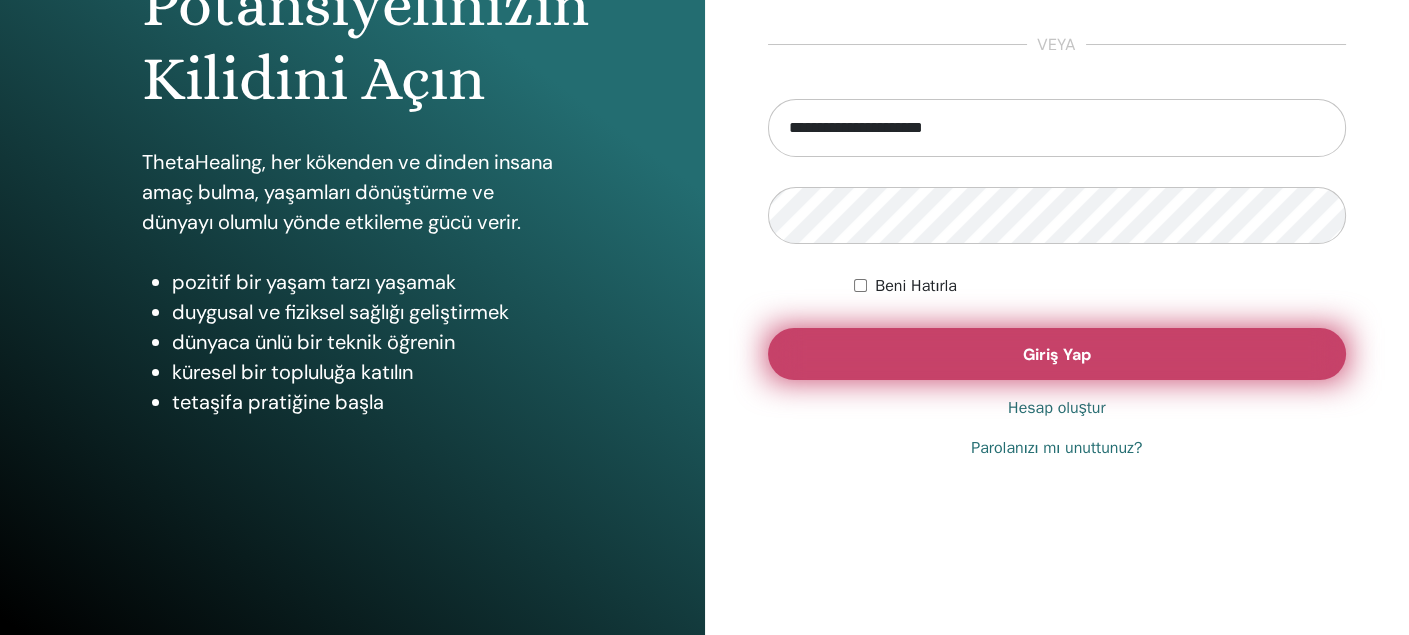 drag, startPoint x: 1180, startPoint y: 356, endPoint x: 1137, endPoint y: 376, distance: 47.423622 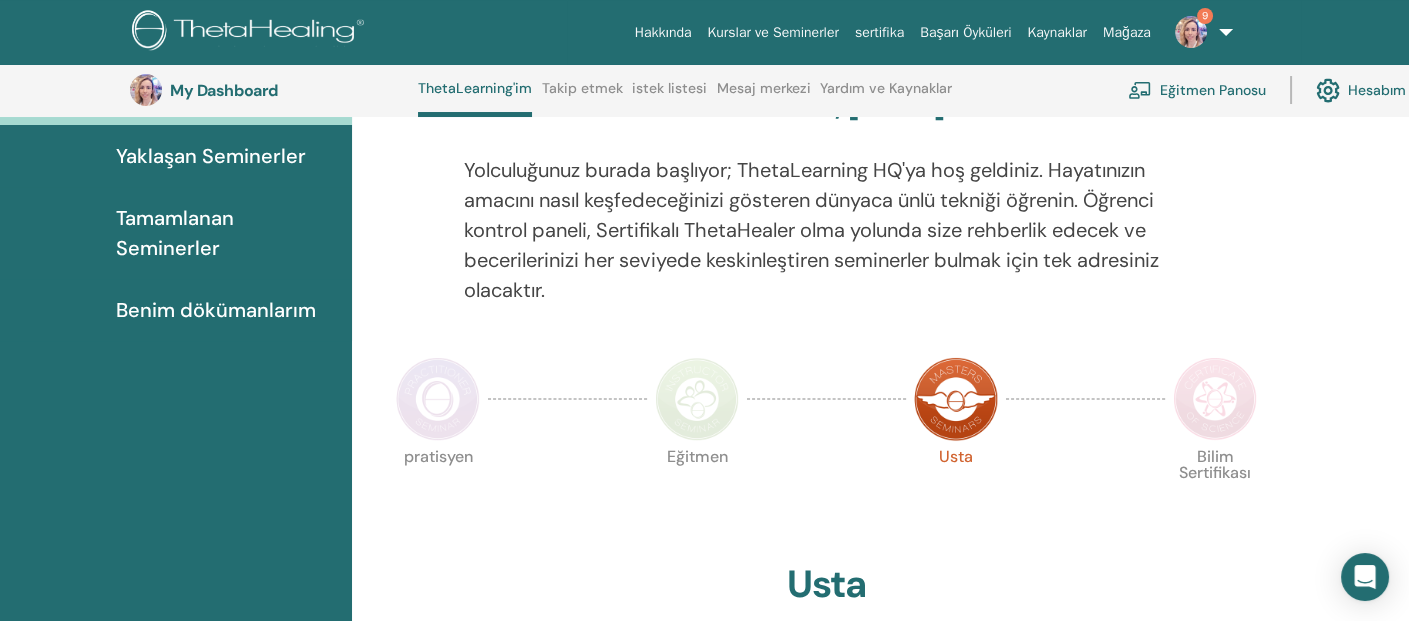 scroll, scrollTop: 451, scrollLeft: 0, axis: vertical 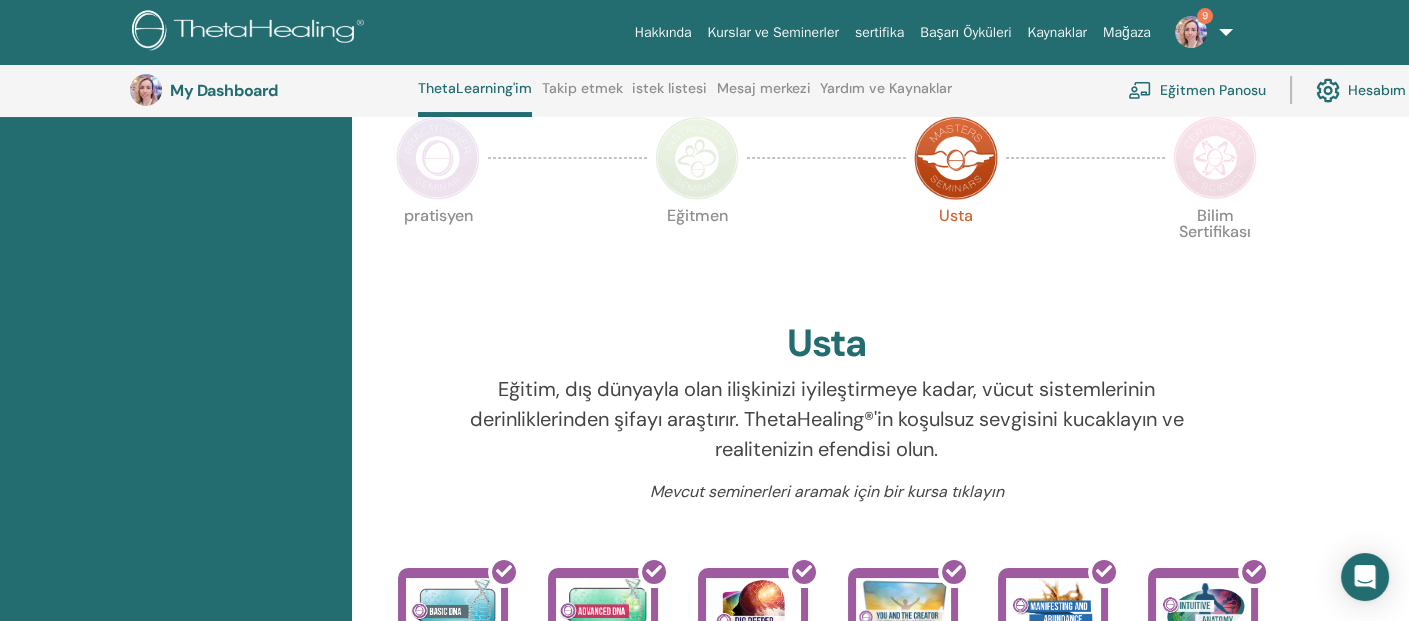 drag, startPoint x: 1214, startPoint y: 162, endPoint x: 1204, endPoint y: 176, distance: 17.20465 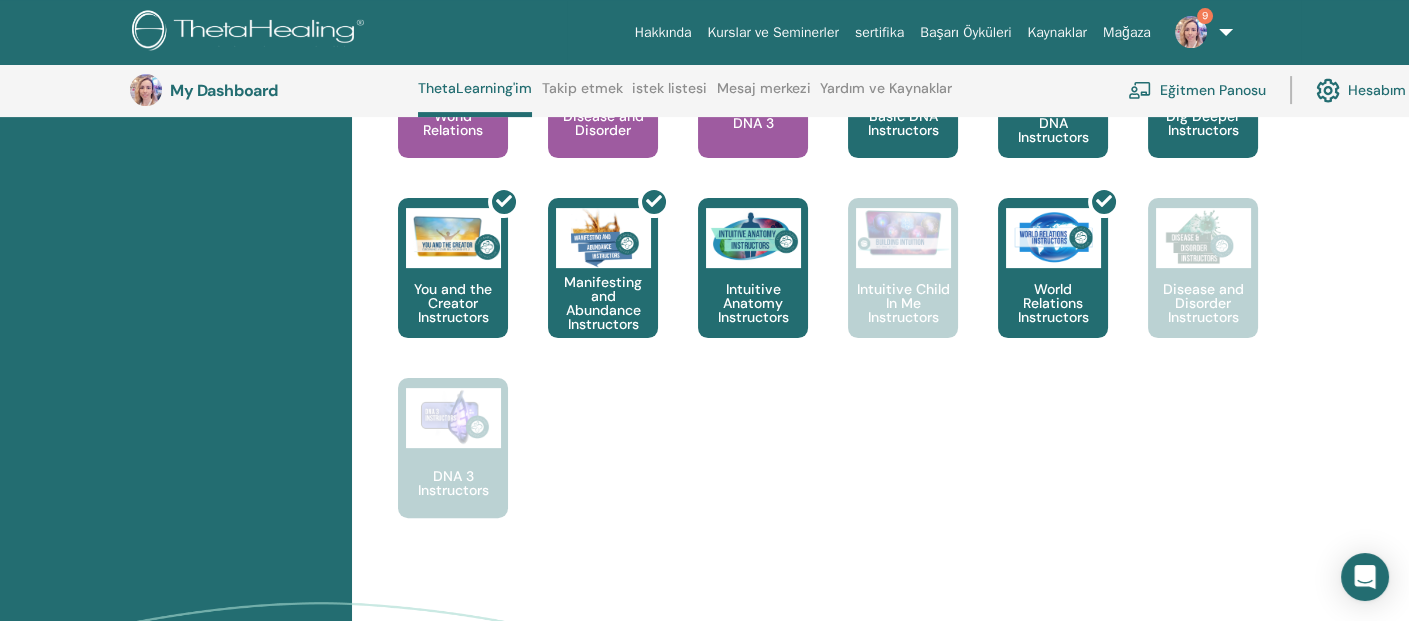 scroll, scrollTop: 1151, scrollLeft: 0, axis: vertical 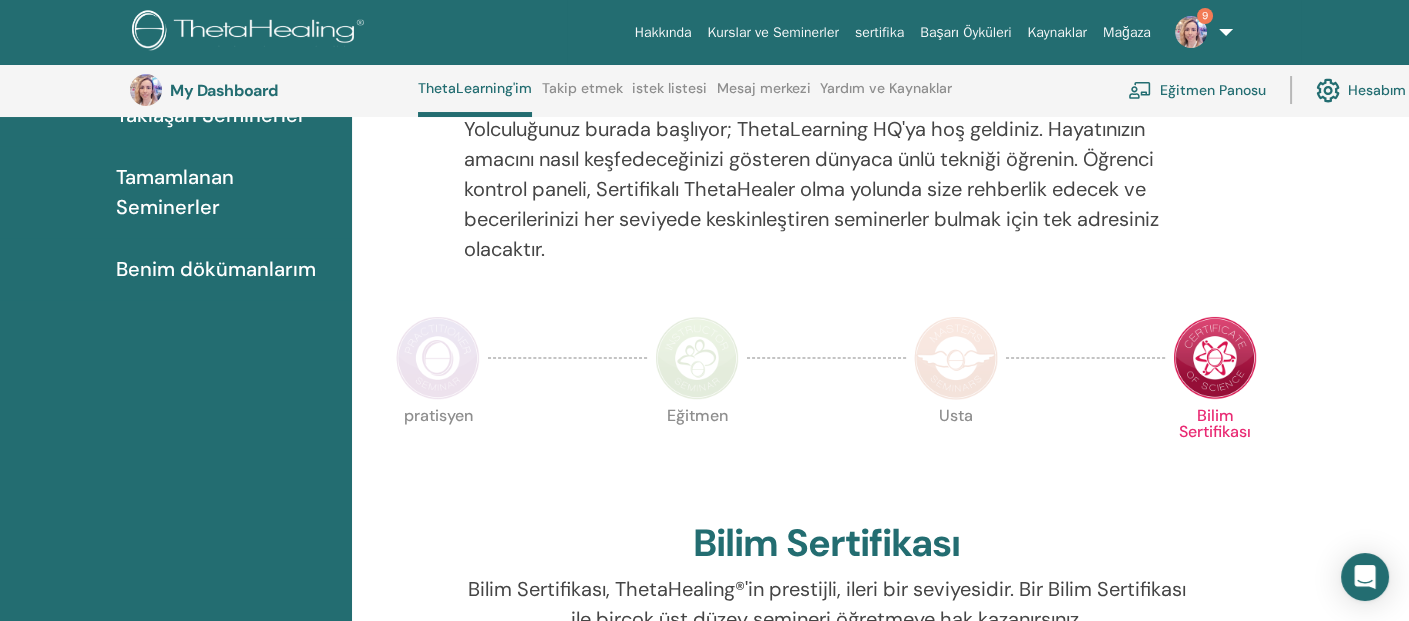 click at bounding box center [956, 358] 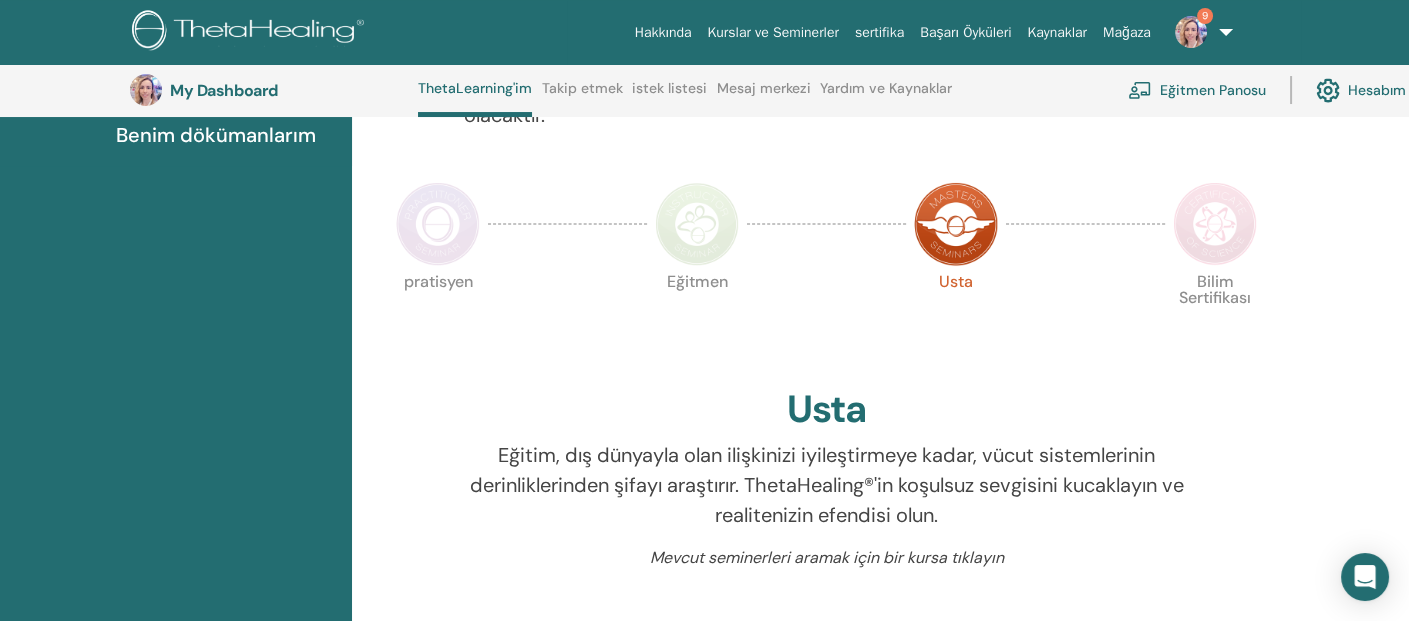 scroll, scrollTop: 351, scrollLeft: 0, axis: vertical 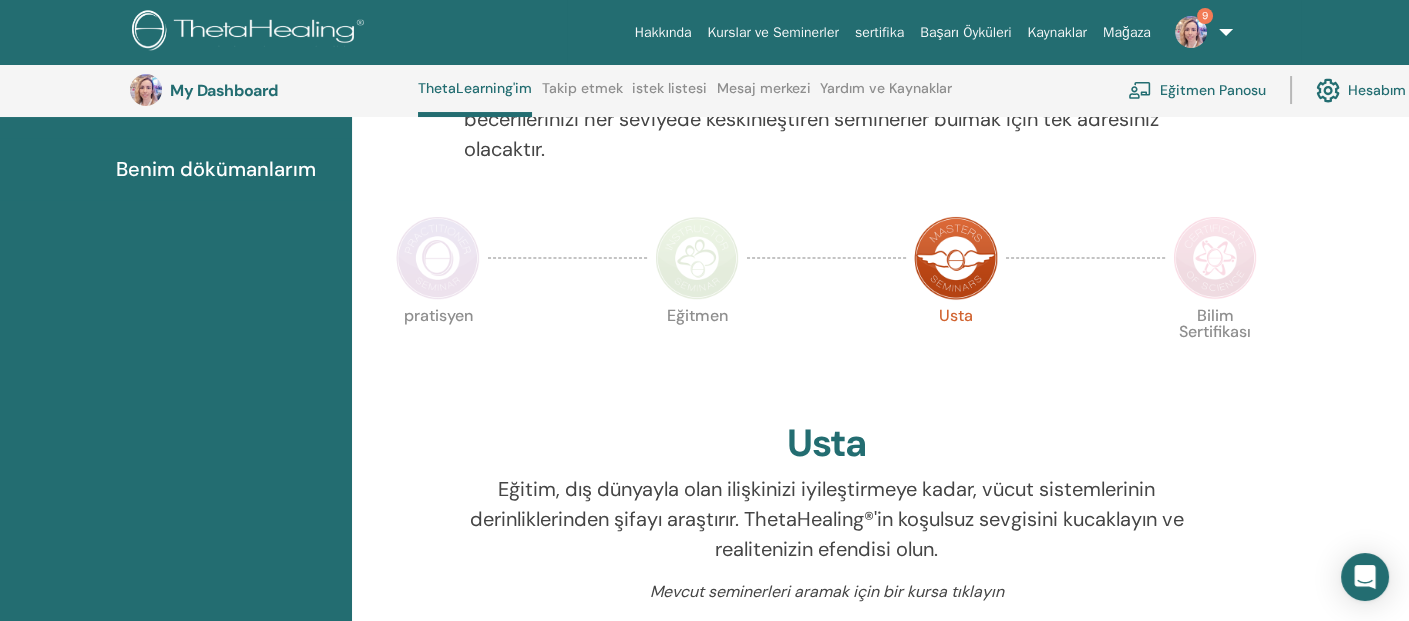 click at bounding box center (1215, 258) 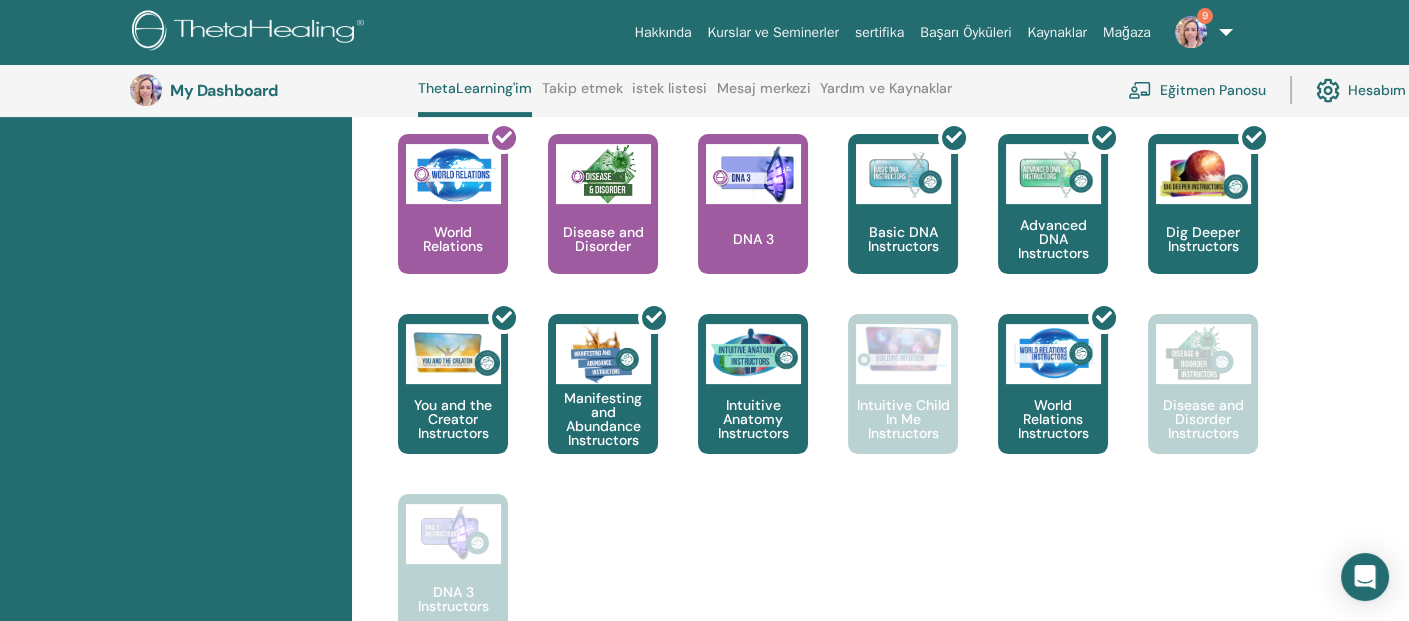 scroll, scrollTop: 1051, scrollLeft: 0, axis: vertical 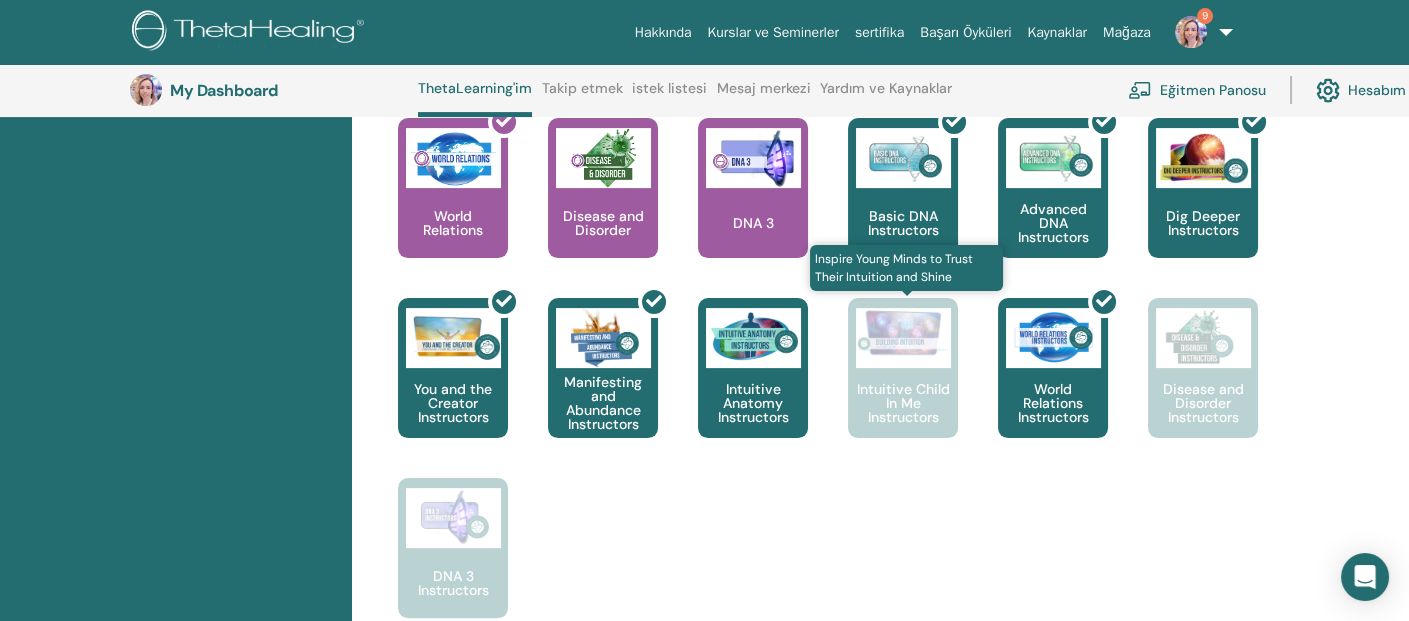 click on "Intuitive Child In Me Instructors" at bounding box center [903, 368] 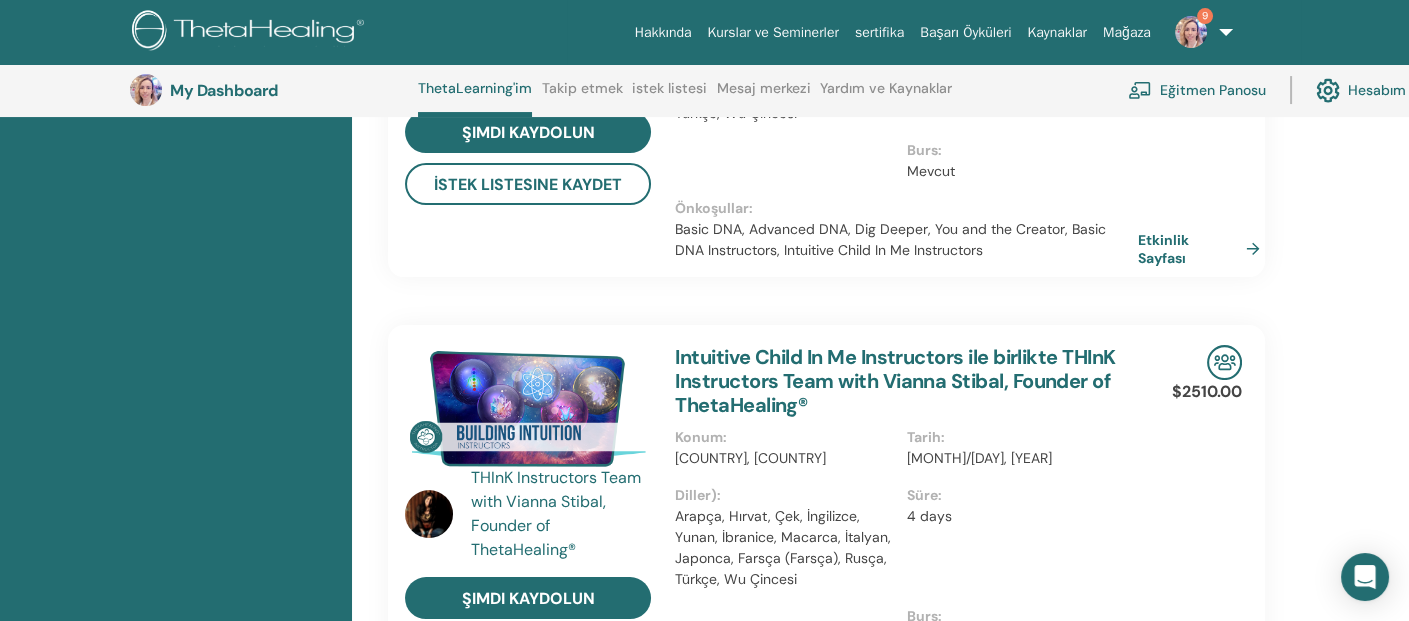 scroll, scrollTop: 851, scrollLeft: 0, axis: vertical 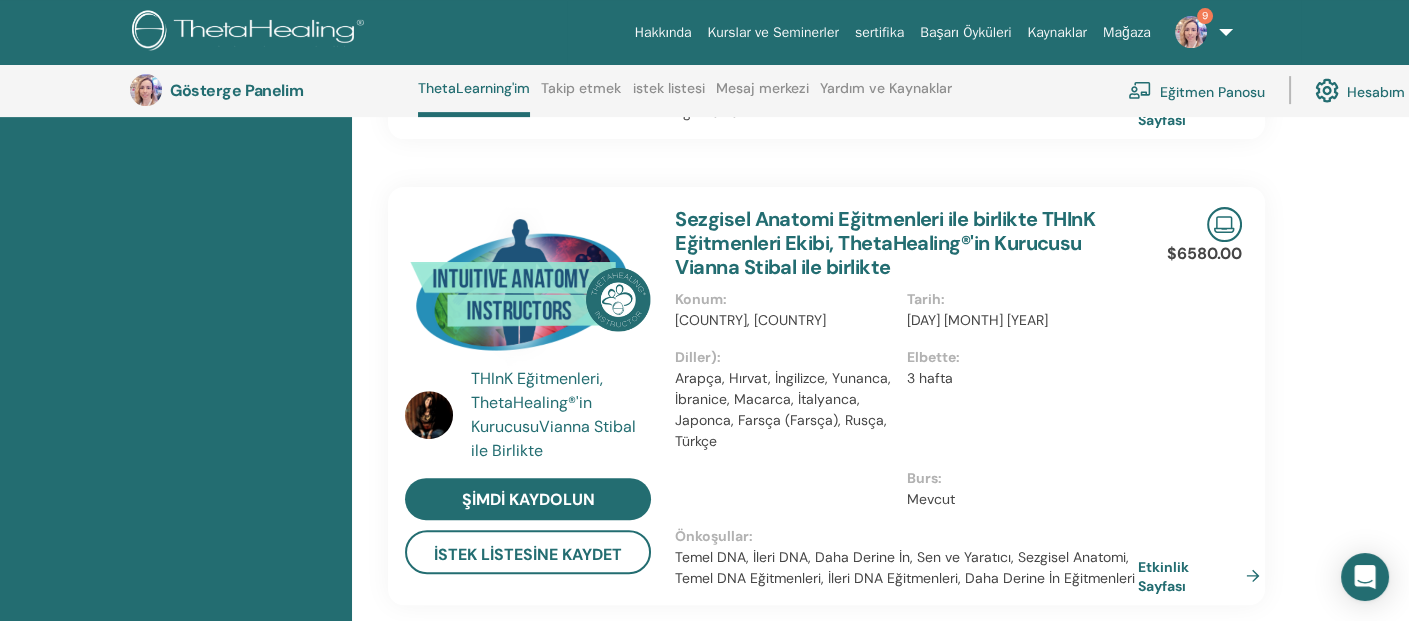 click at bounding box center [528, 290] 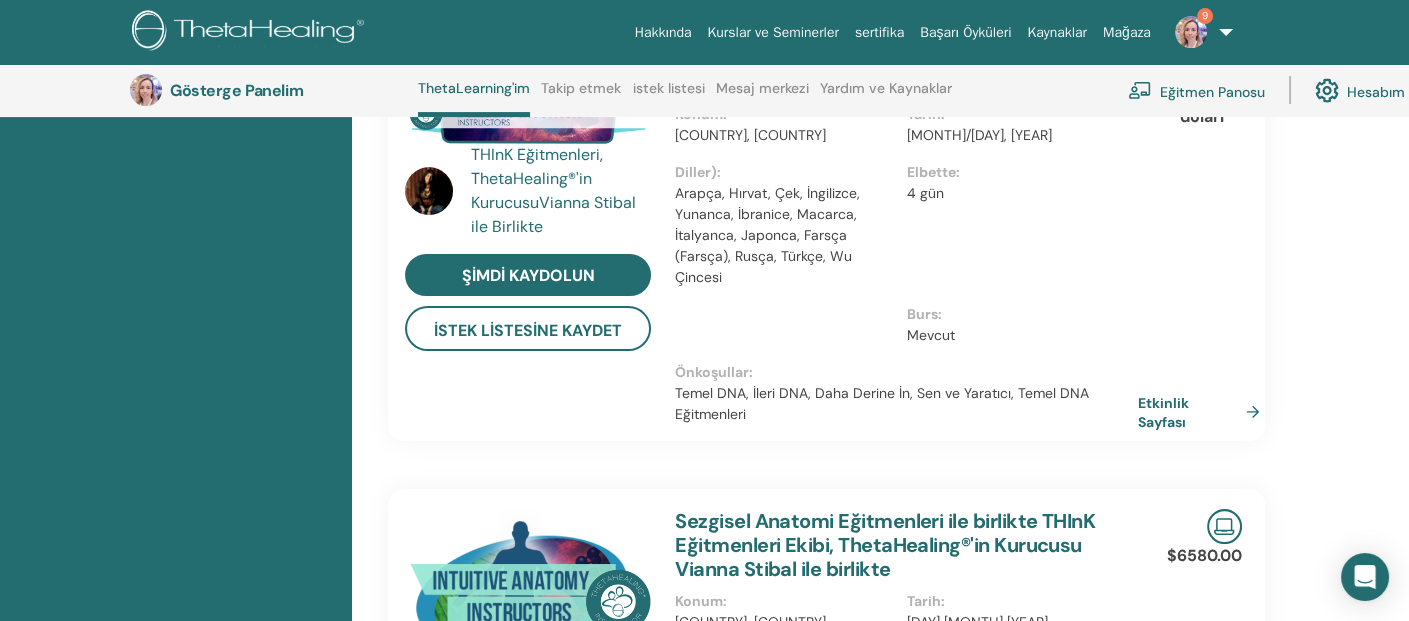 scroll, scrollTop: 1051, scrollLeft: 0, axis: vertical 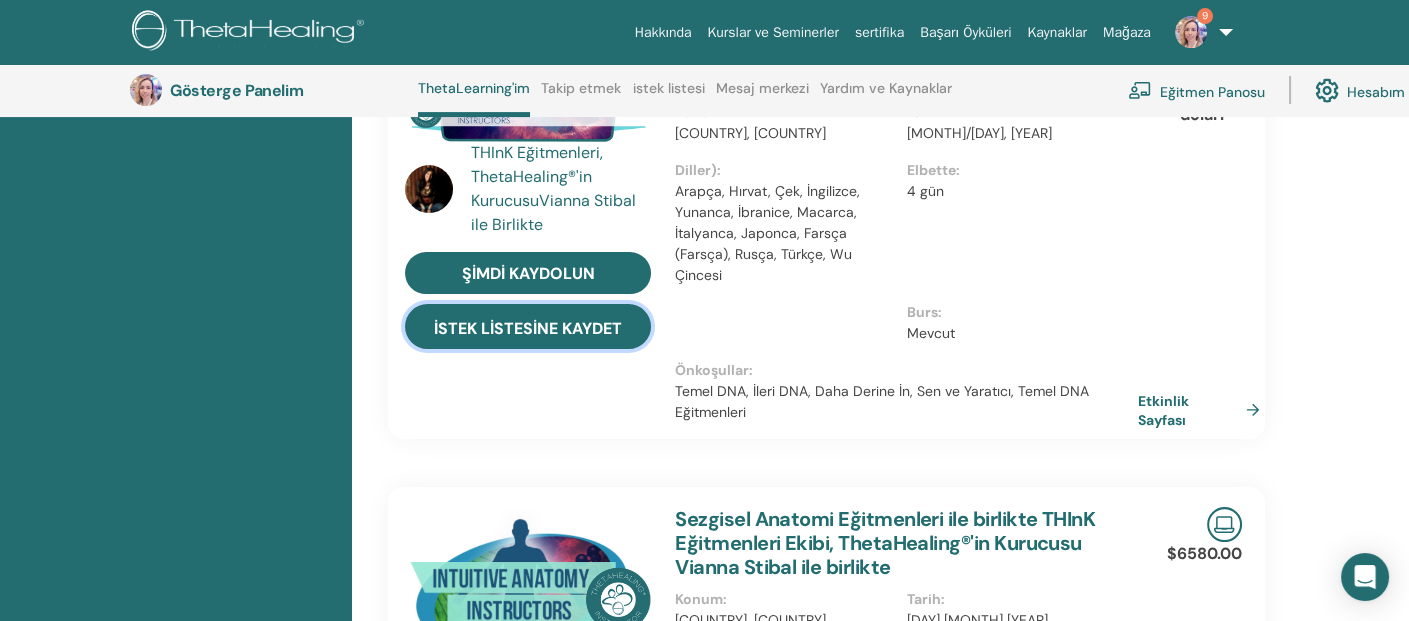click on "İstek Listesine Kaydet" at bounding box center (528, 328) 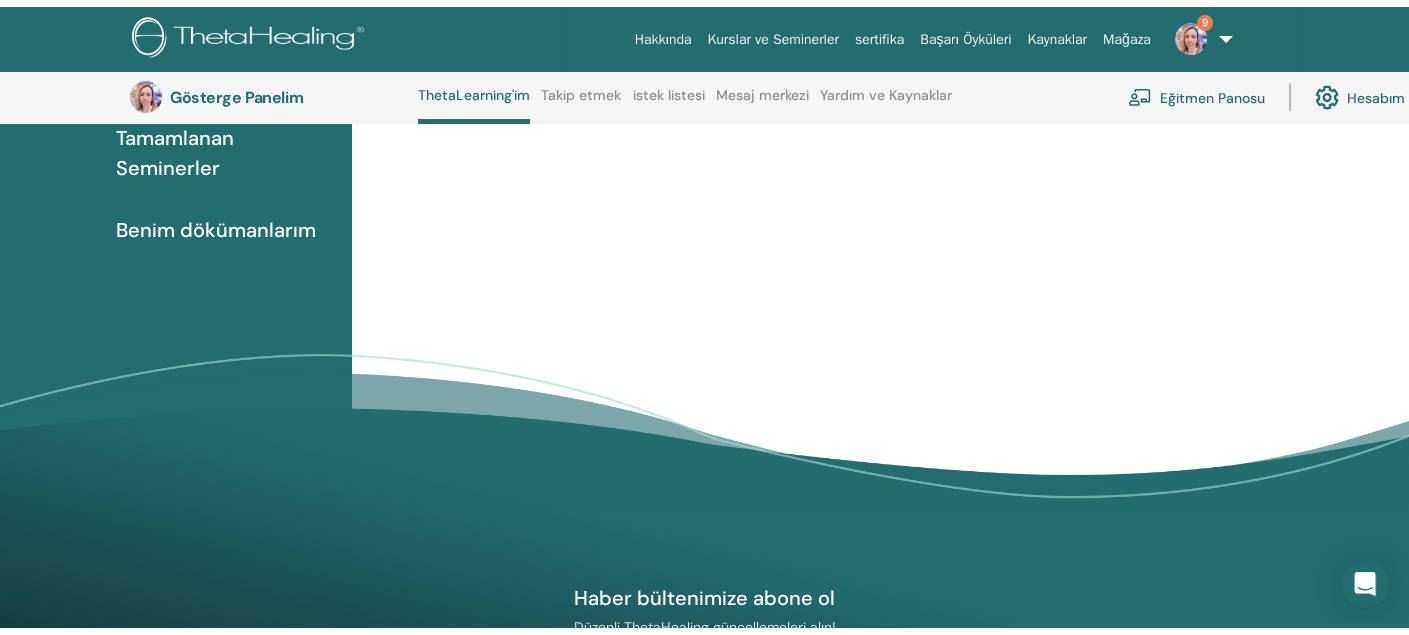 scroll, scrollTop: 0, scrollLeft: 0, axis: both 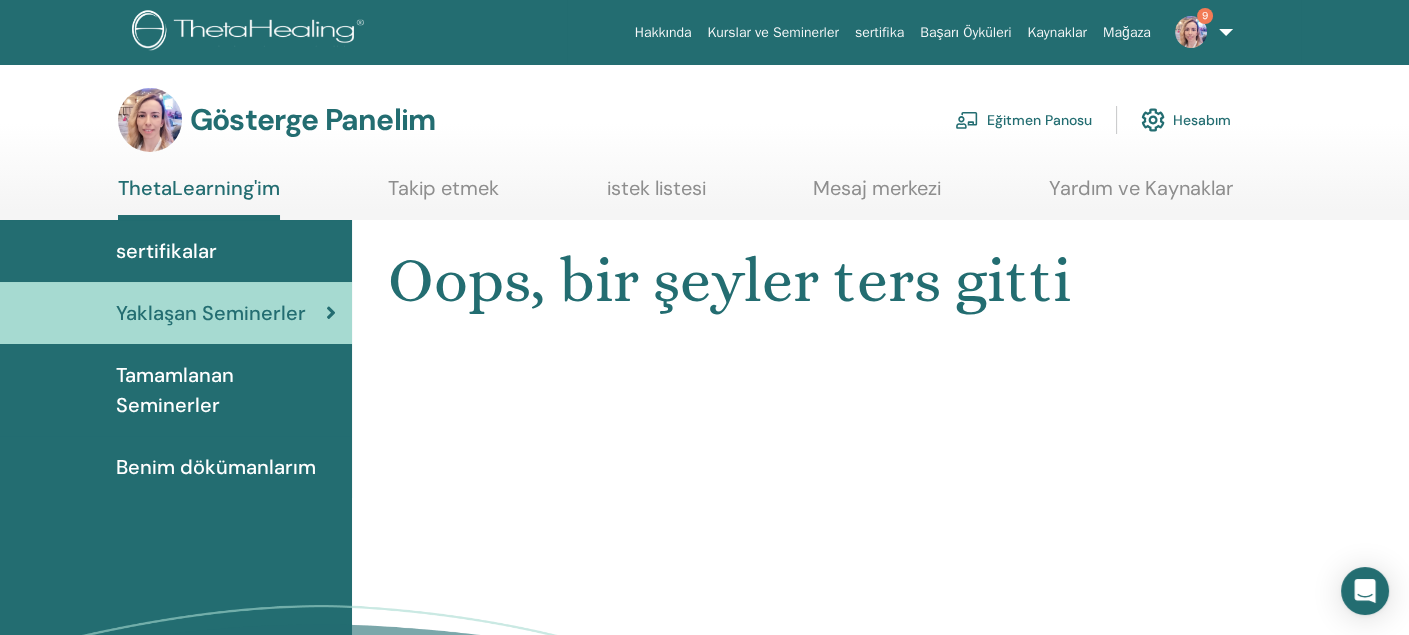 click on "Eğitmen Panosu" at bounding box center (1039, 121) 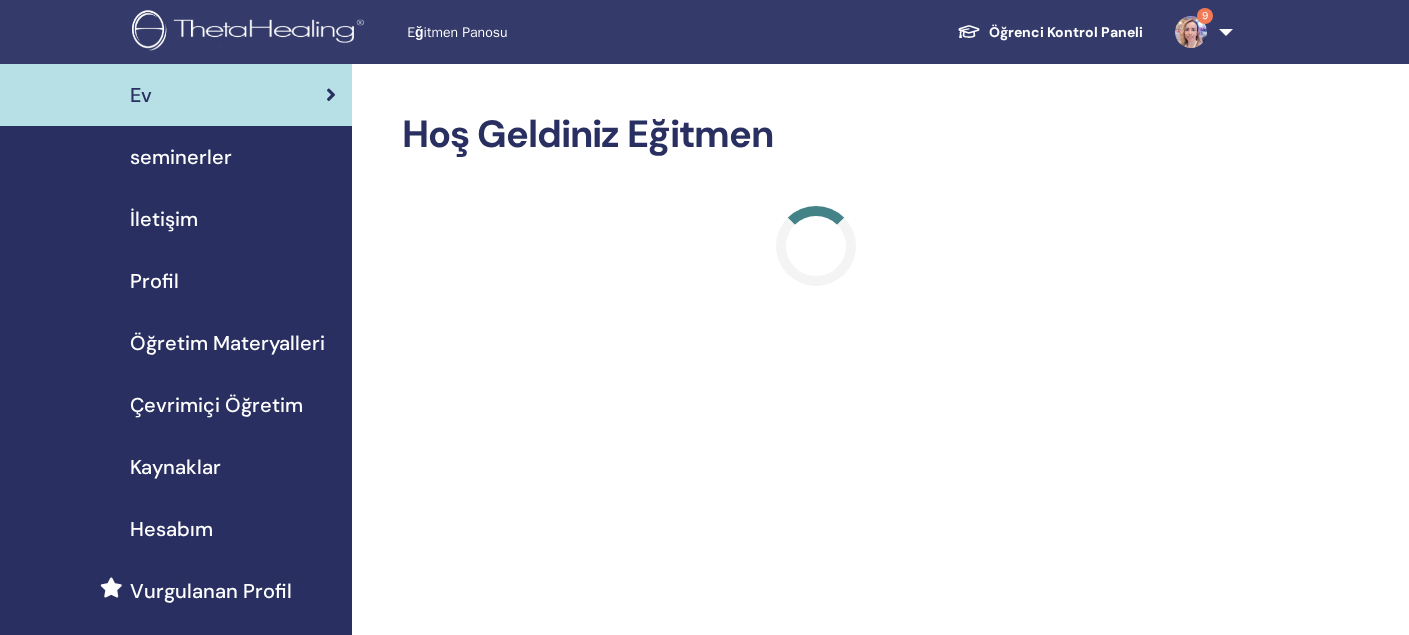 scroll, scrollTop: 0, scrollLeft: 0, axis: both 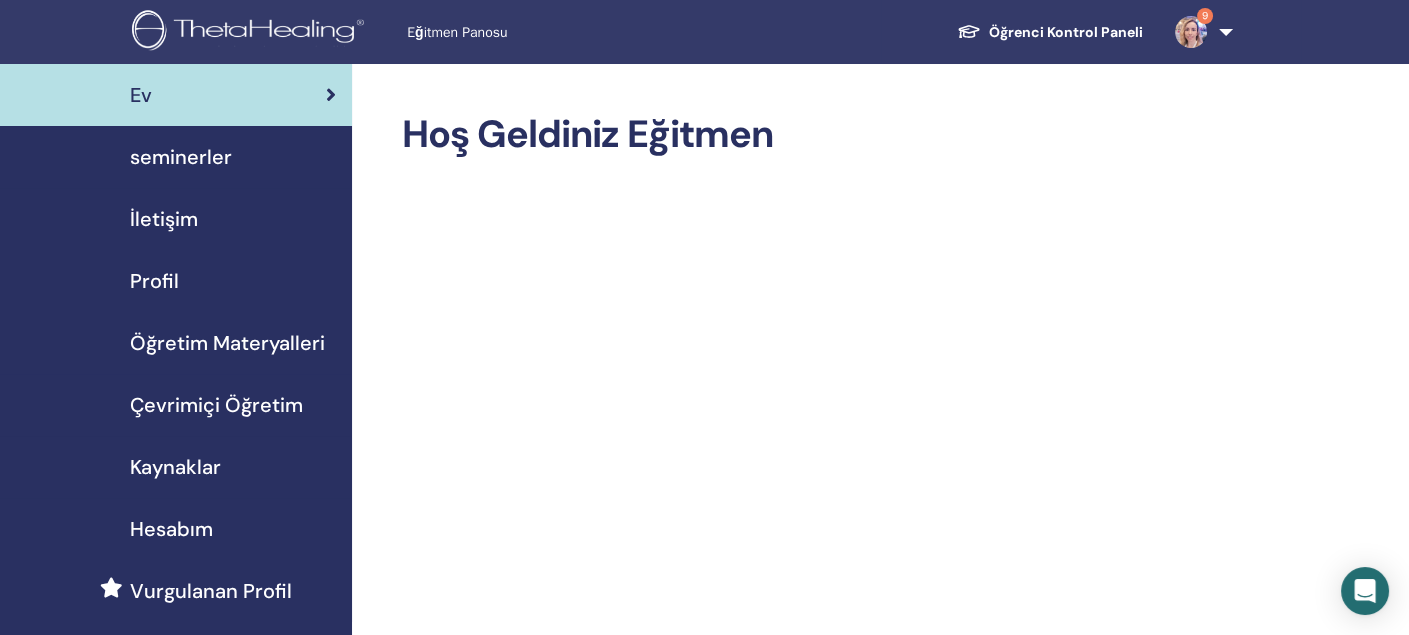 click on "seminerler" at bounding box center [181, 157] 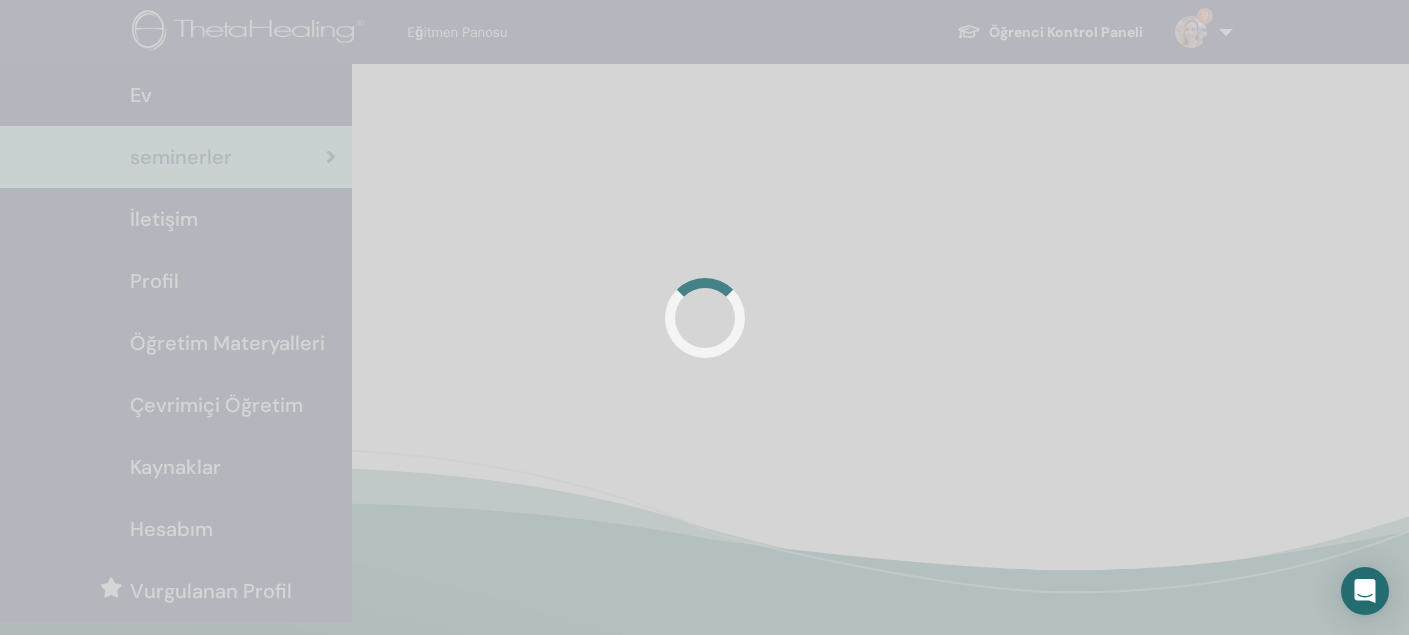 scroll, scrollTop: 0, scrollLeft: 0, axis: both 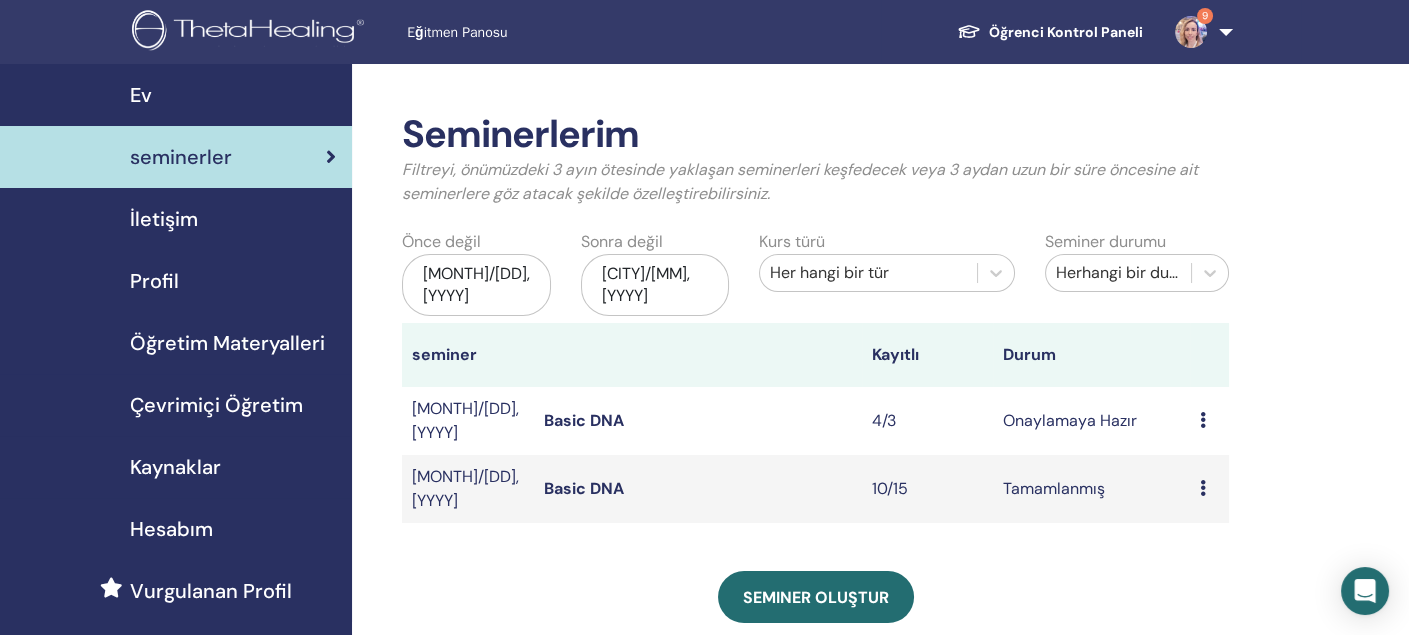 click at bounding box center [1203, 420] 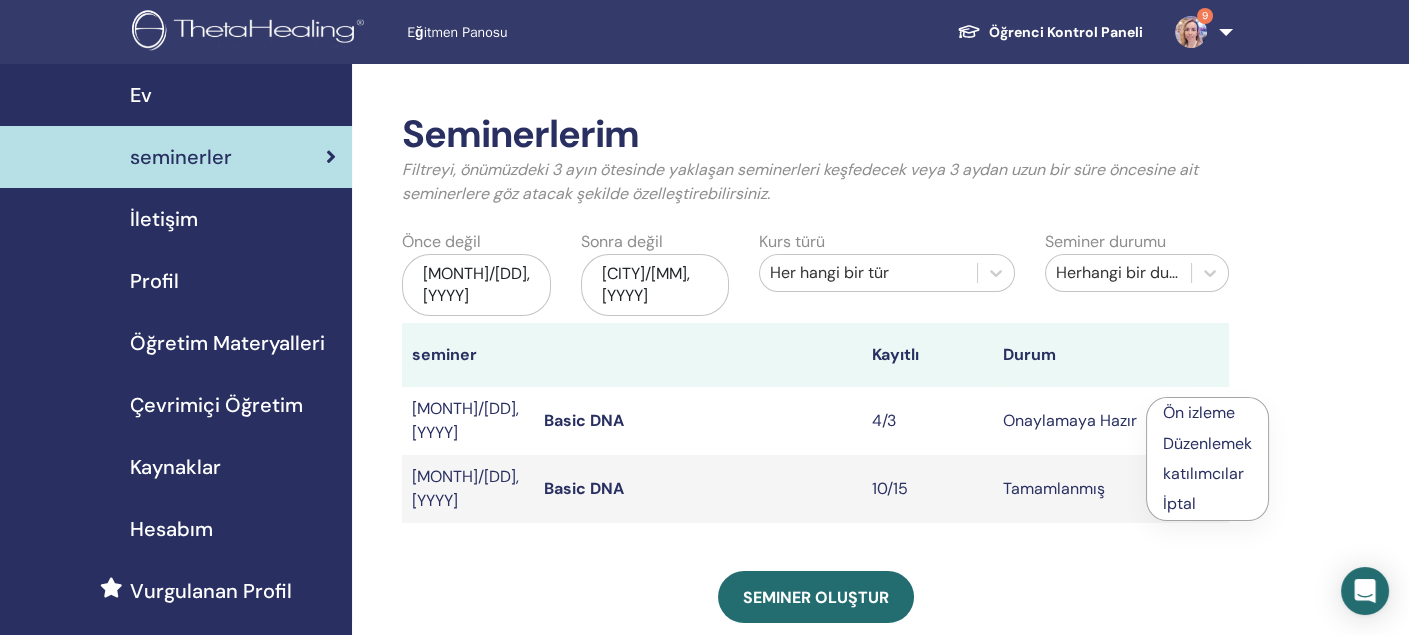 click on "Ön izleme" at bounding box center [1199, 412] 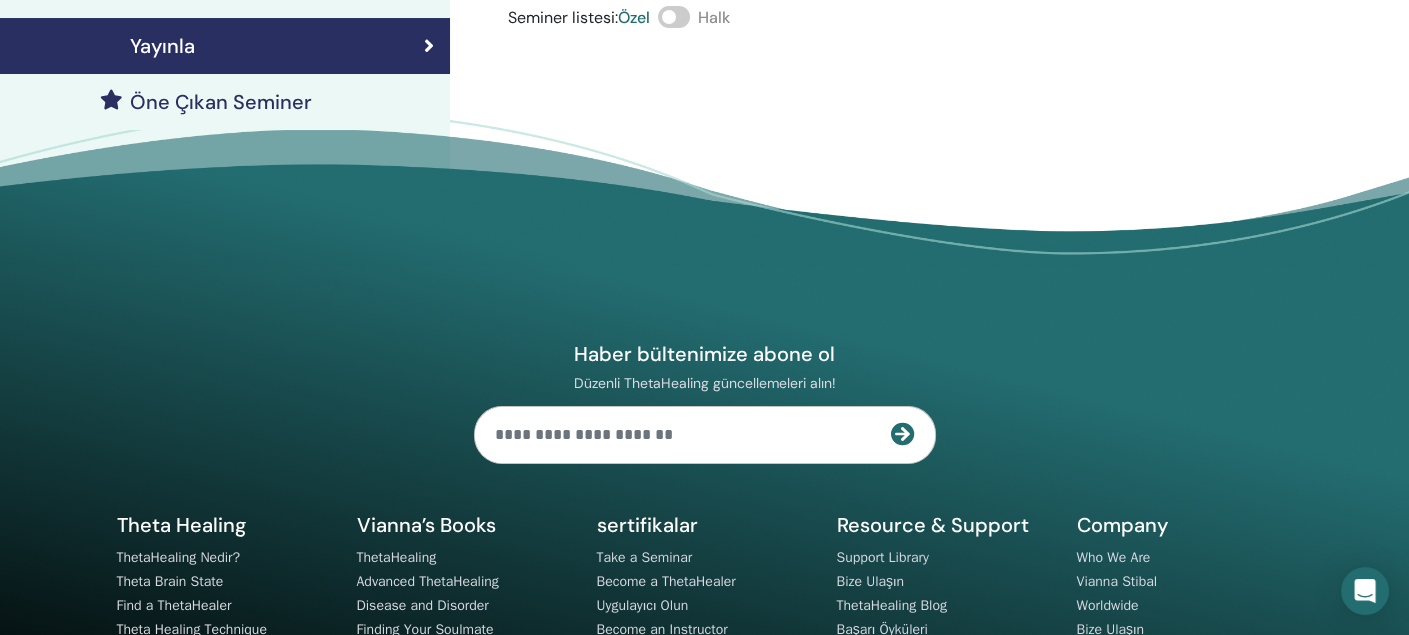 scroll, scrollTop: 0, scrollLeft: 0, axis: both 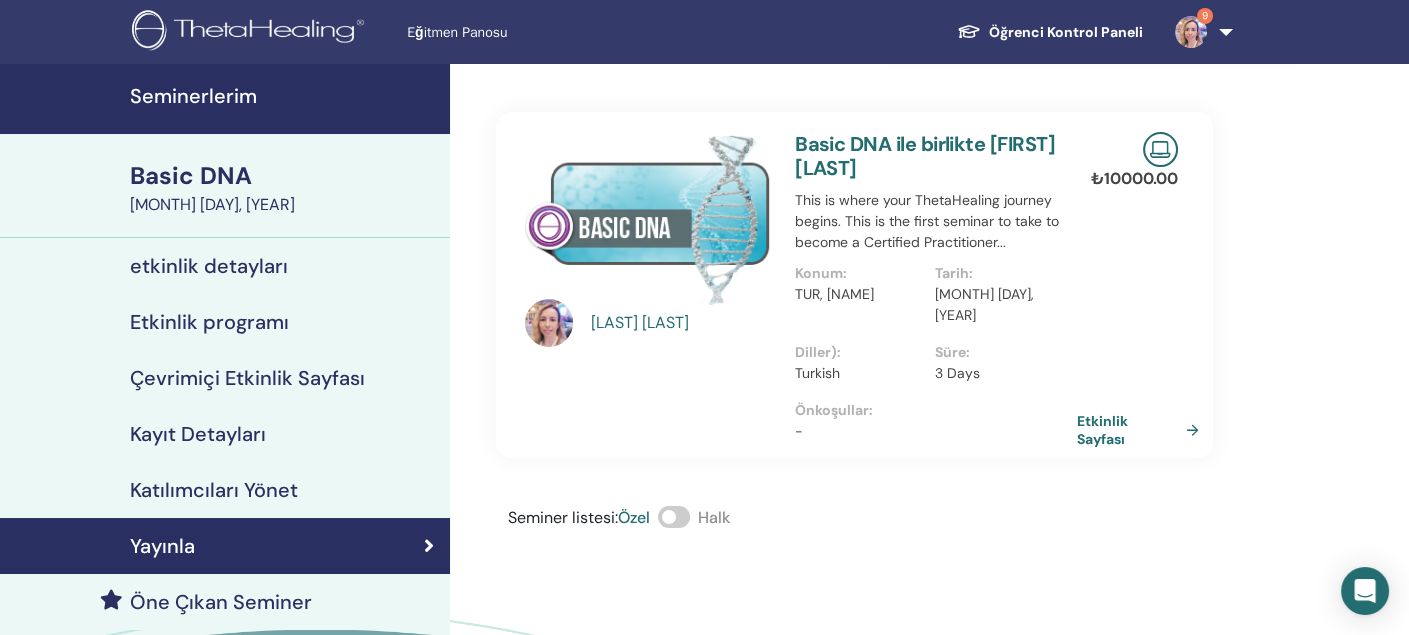 click on "Etkinlik Sayfası" at bounding box center [1142, 430] 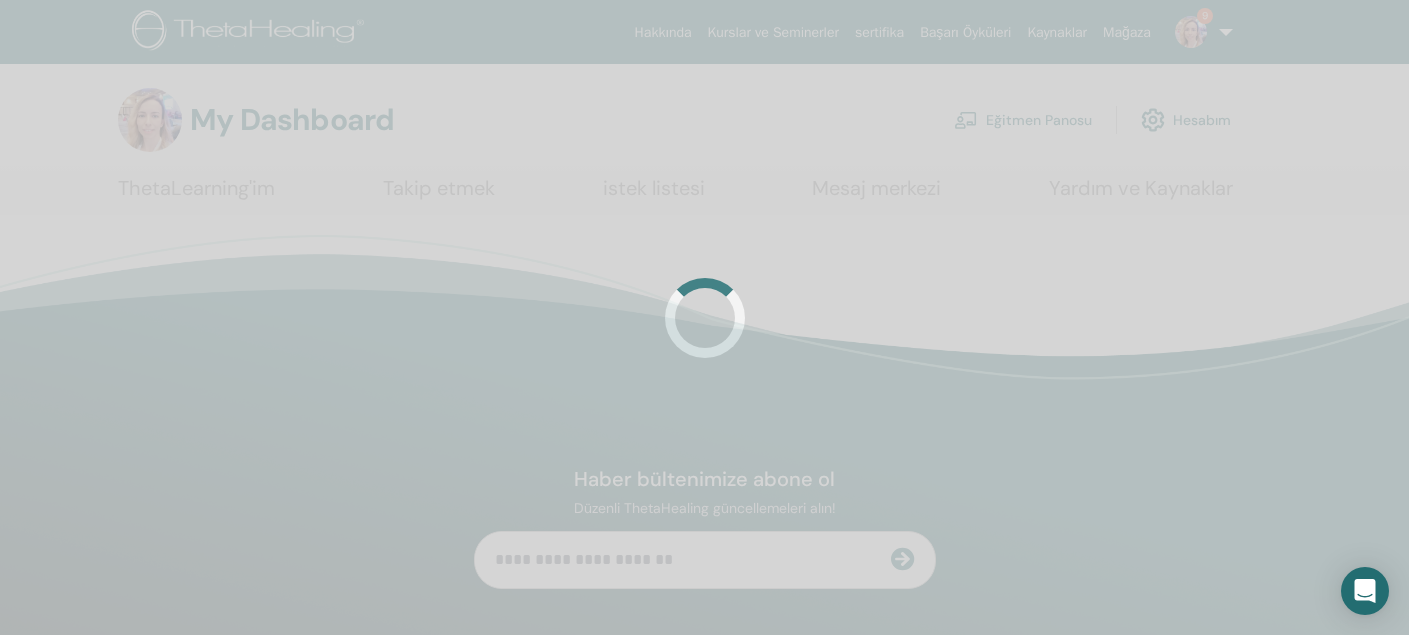 scroll, scrollTop: 0, scrollLeft: 0, axis: both 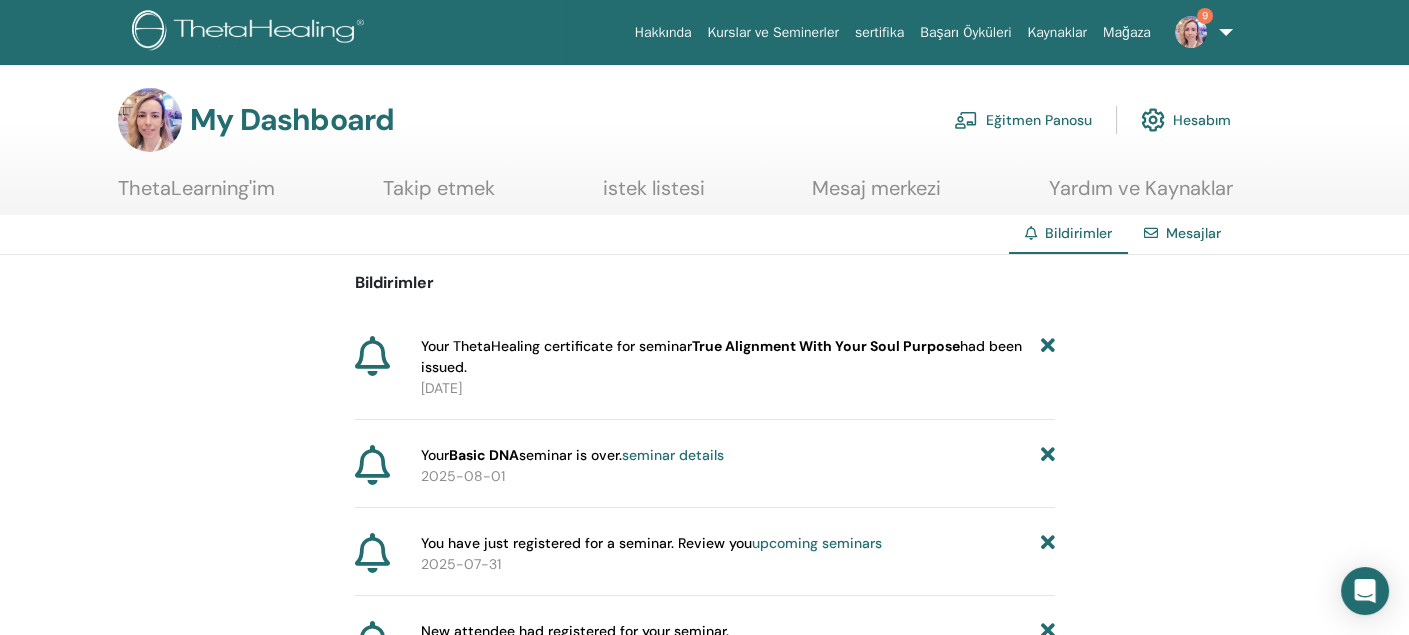 click on "seminar details" at bounding box center (673, 455) 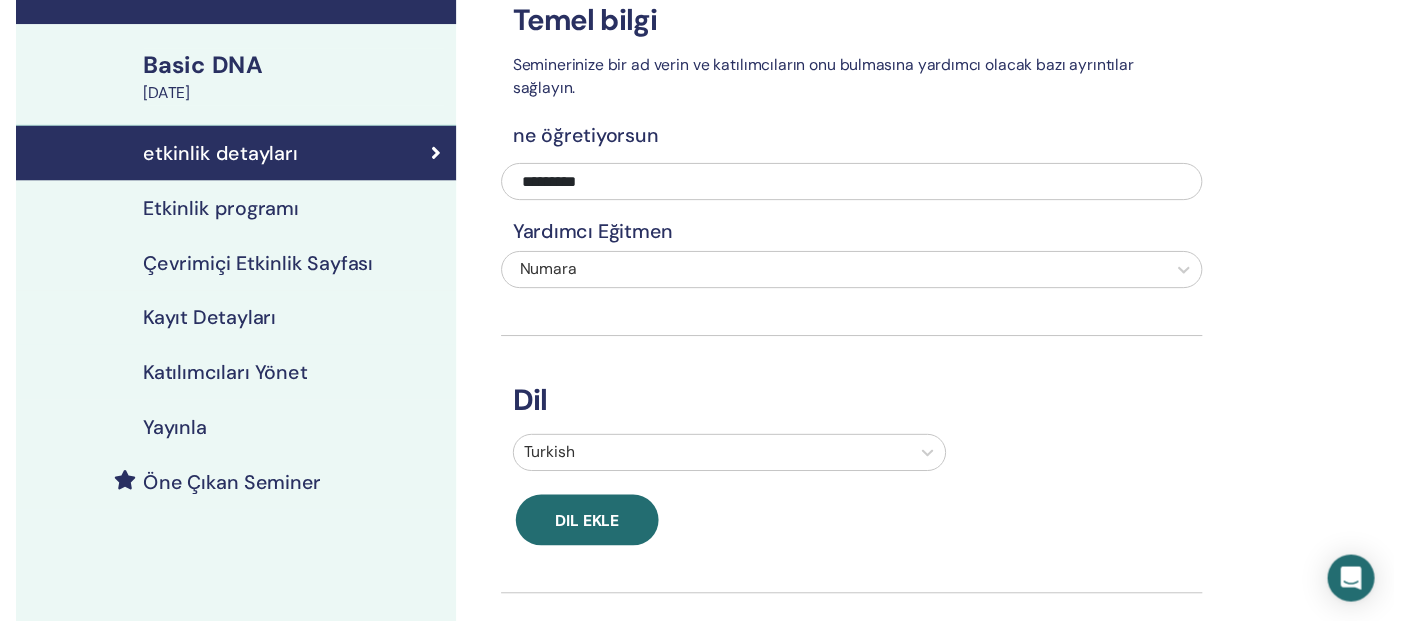 scroll, scrollTop: 0, scrollLeft: 0, axis: both 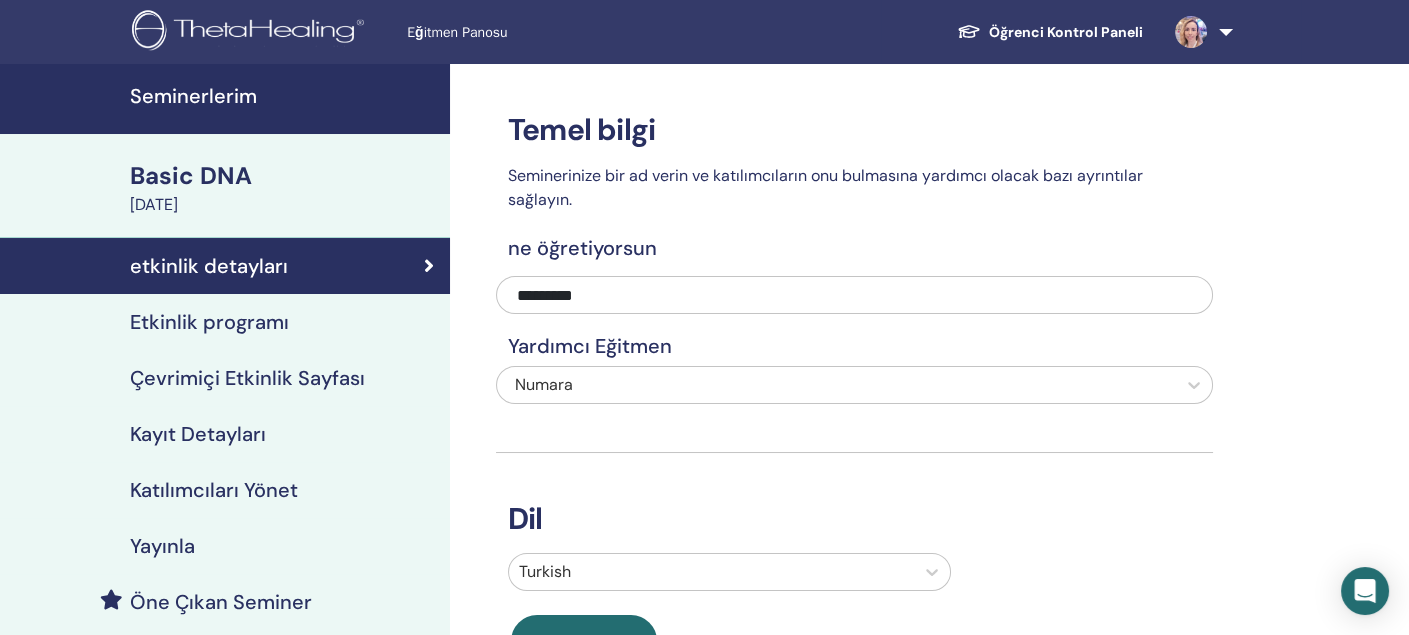 click on "Etkinlik programı" at bounding box center (209, 322) 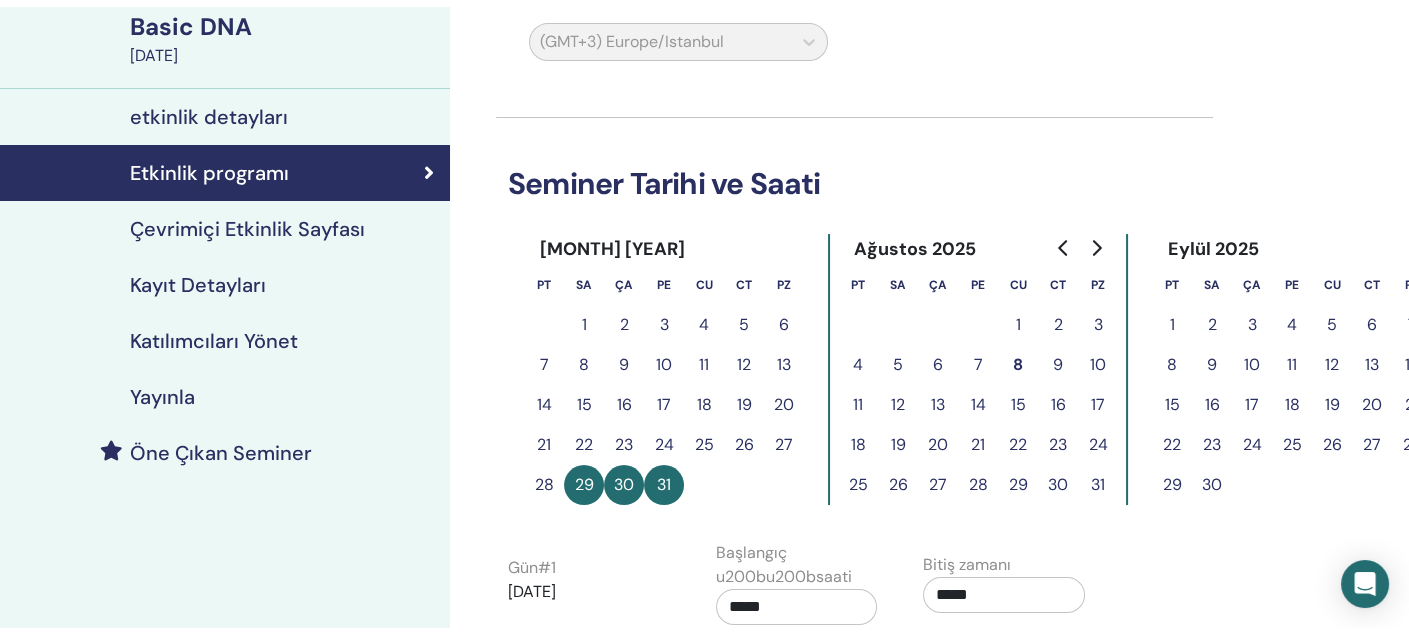 scroll, scrollTop: 0, scrollLeft: 0, axis: both 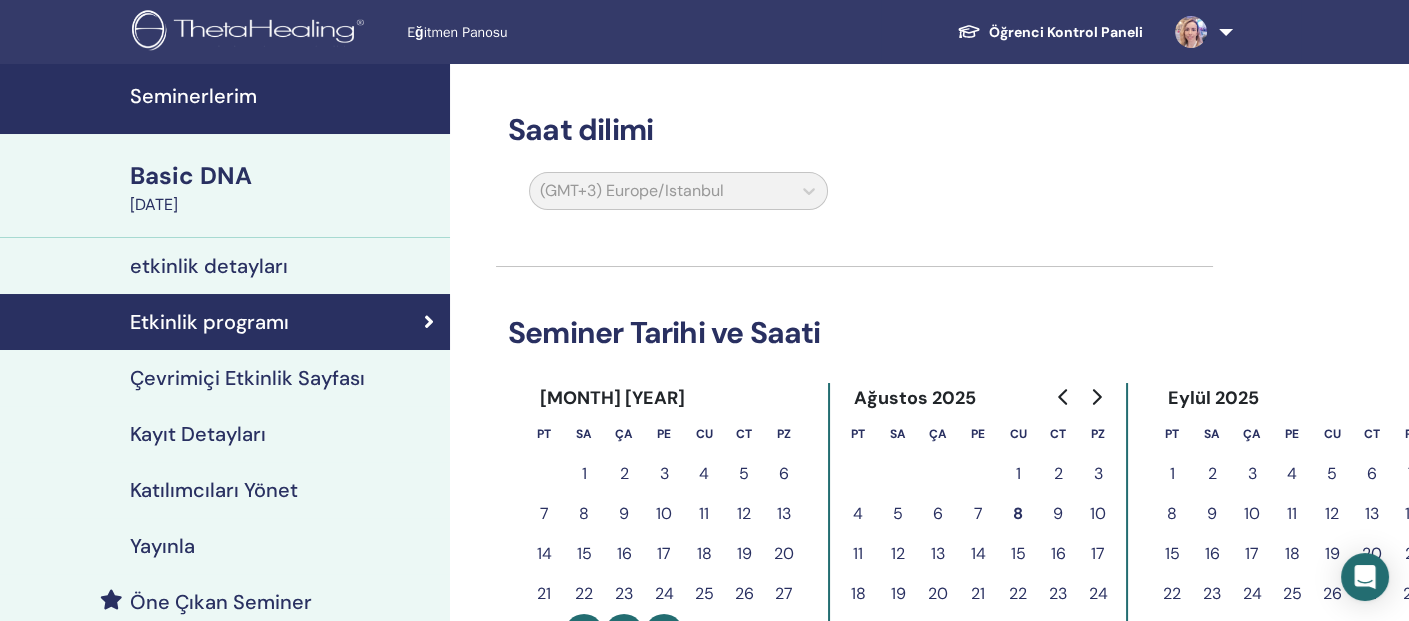 click on "Kayıt Detayları" at bounding box center (198, 434) 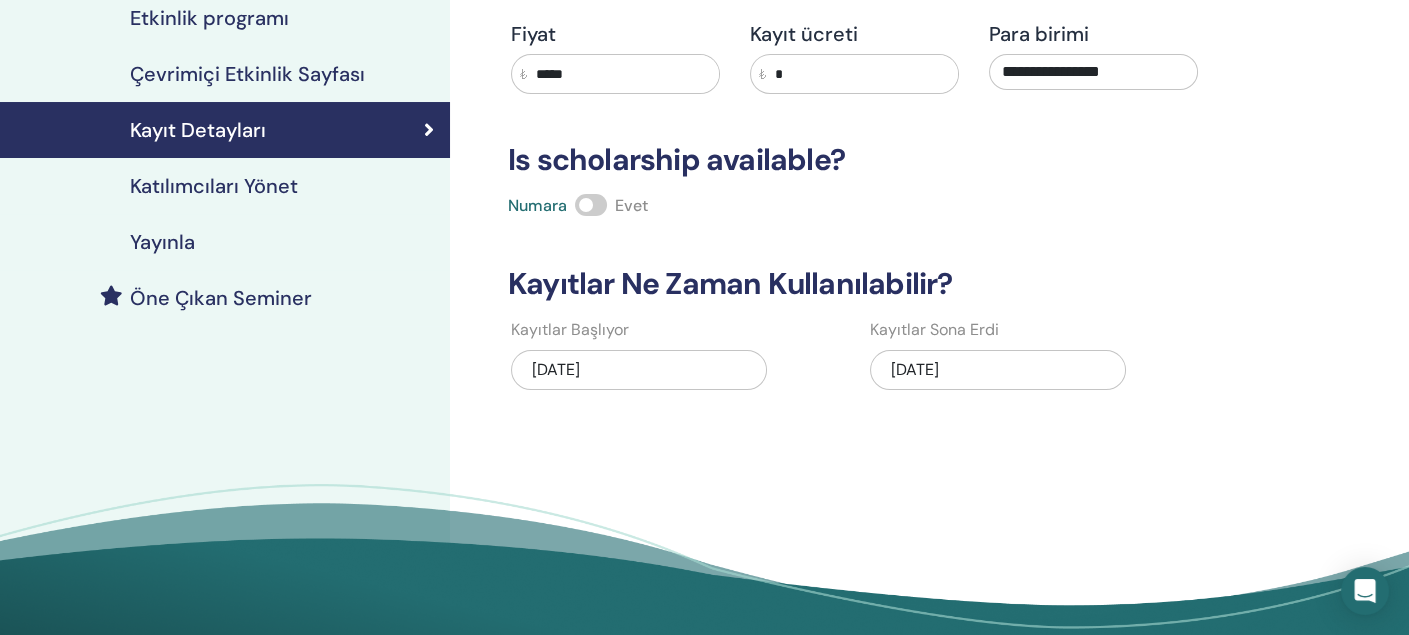 scroll, scrollTop: 100, scrollLeft: 0, axis: vertical 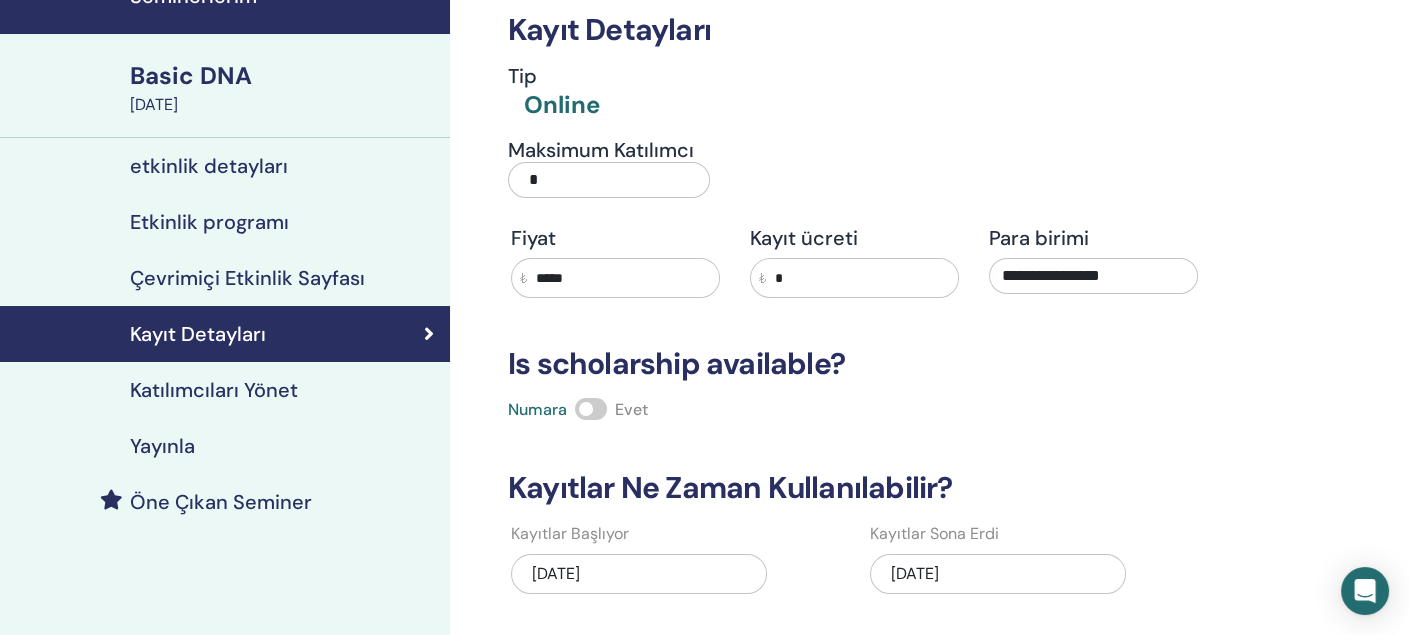 click on "Katılımcıları Yönet" at bounding box center (214, 390) 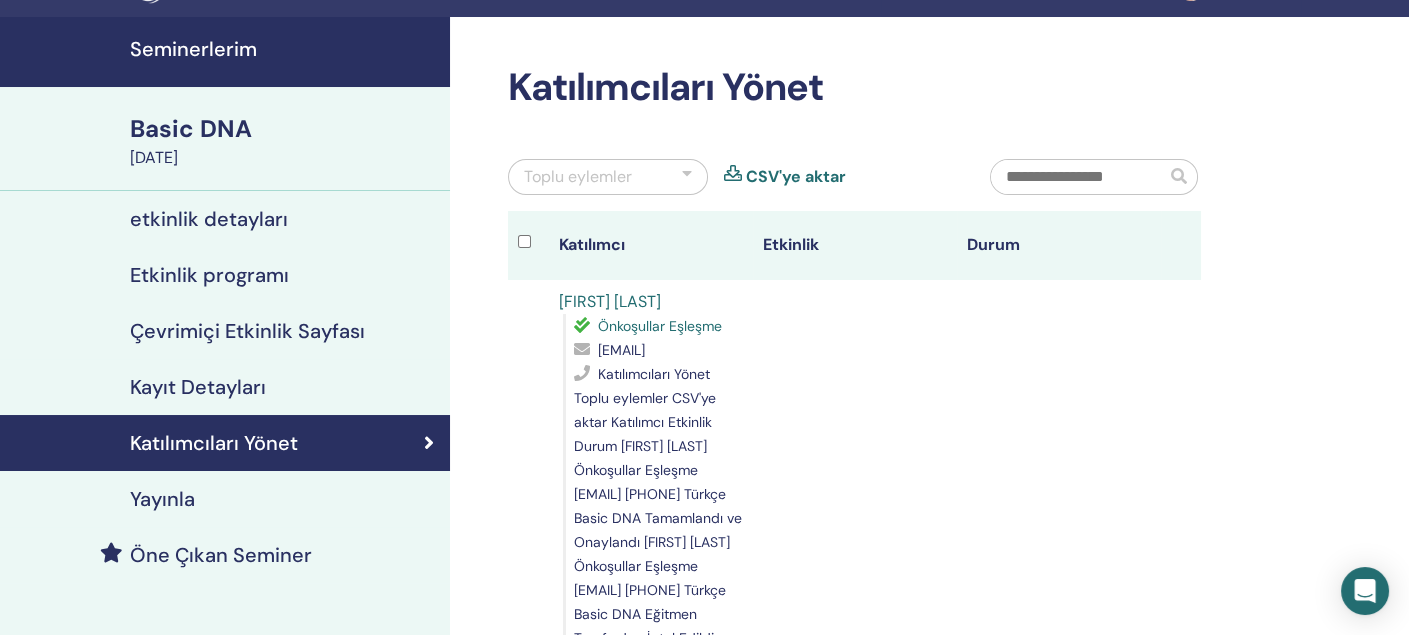 scroll, scrollTop: 0, scrollLeft: 0, axis: both 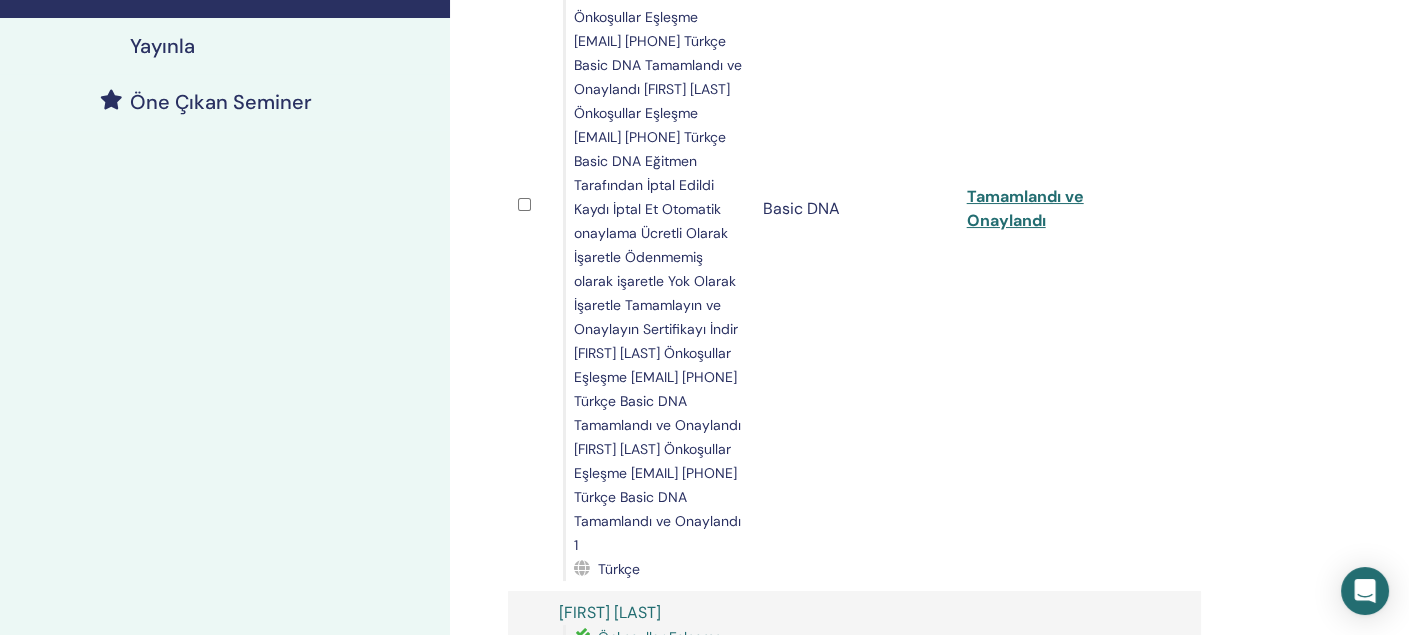 drag, startPoint x: 1017, startPoint y: 295, endPoint x: 1356, endPoint y: 243, distance: 342.96503 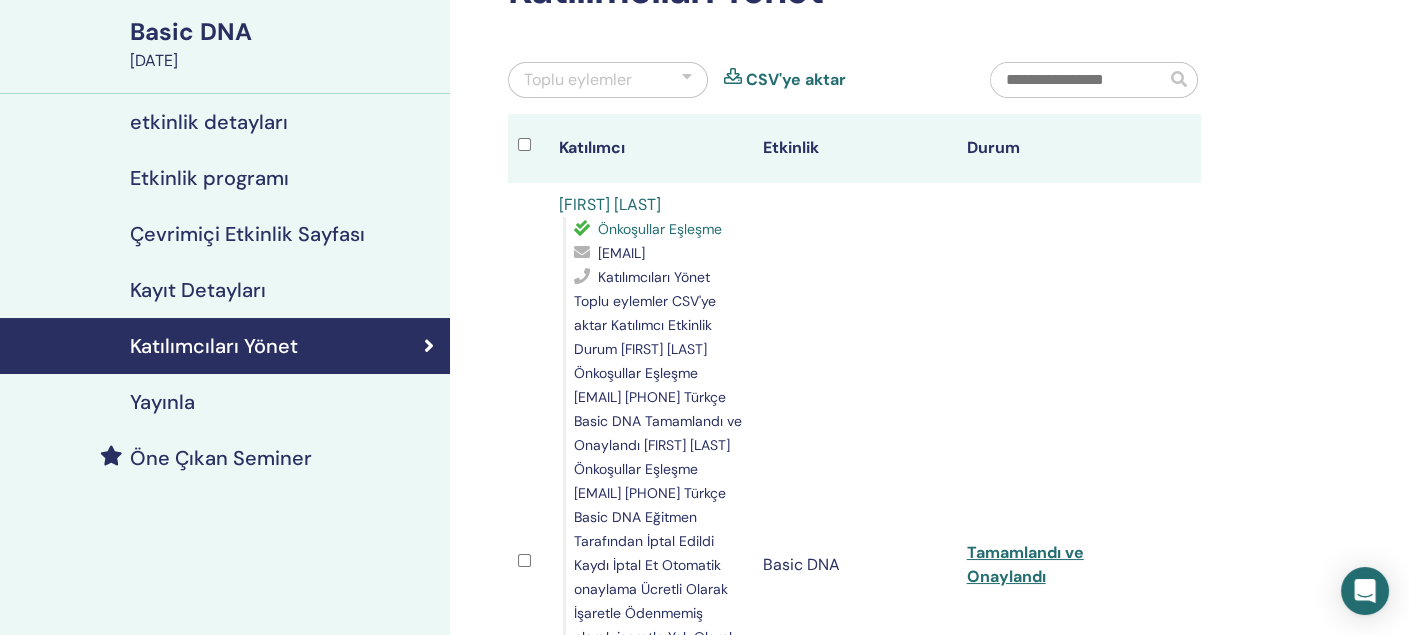 scroll, scrollTop: 100, scrollLeft: 0, axis: vertical 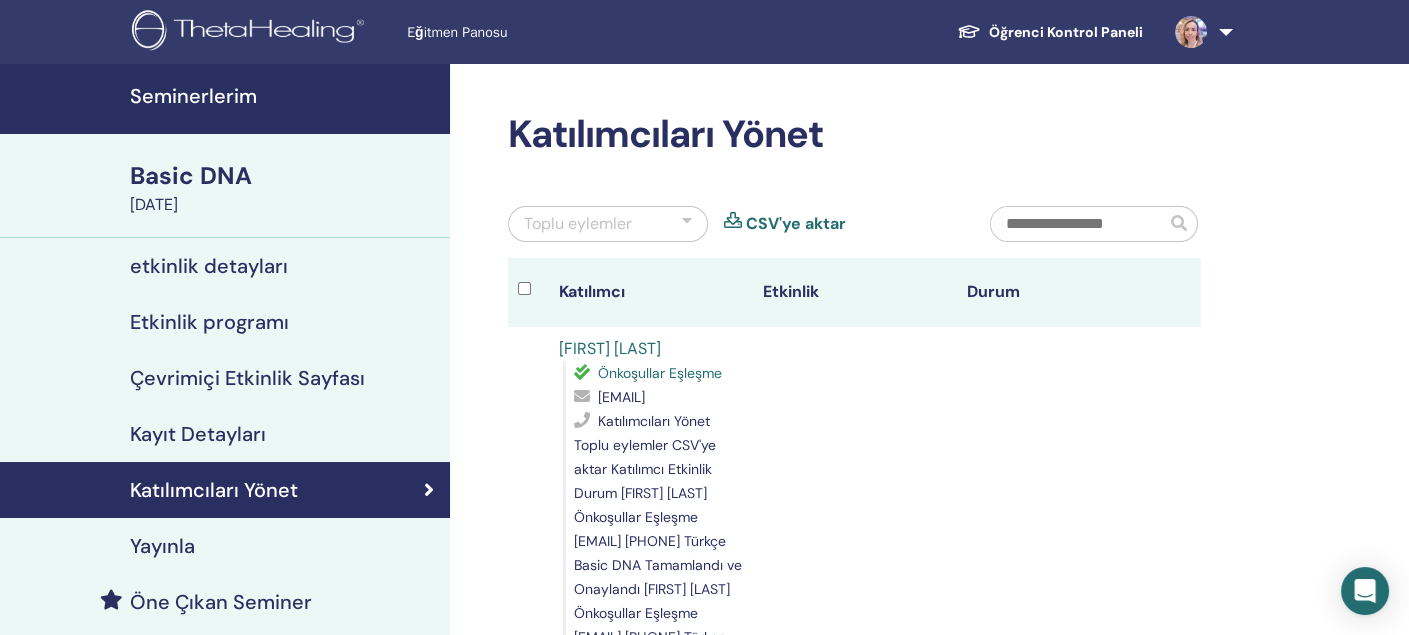 click at bounding box center (1200, 32) 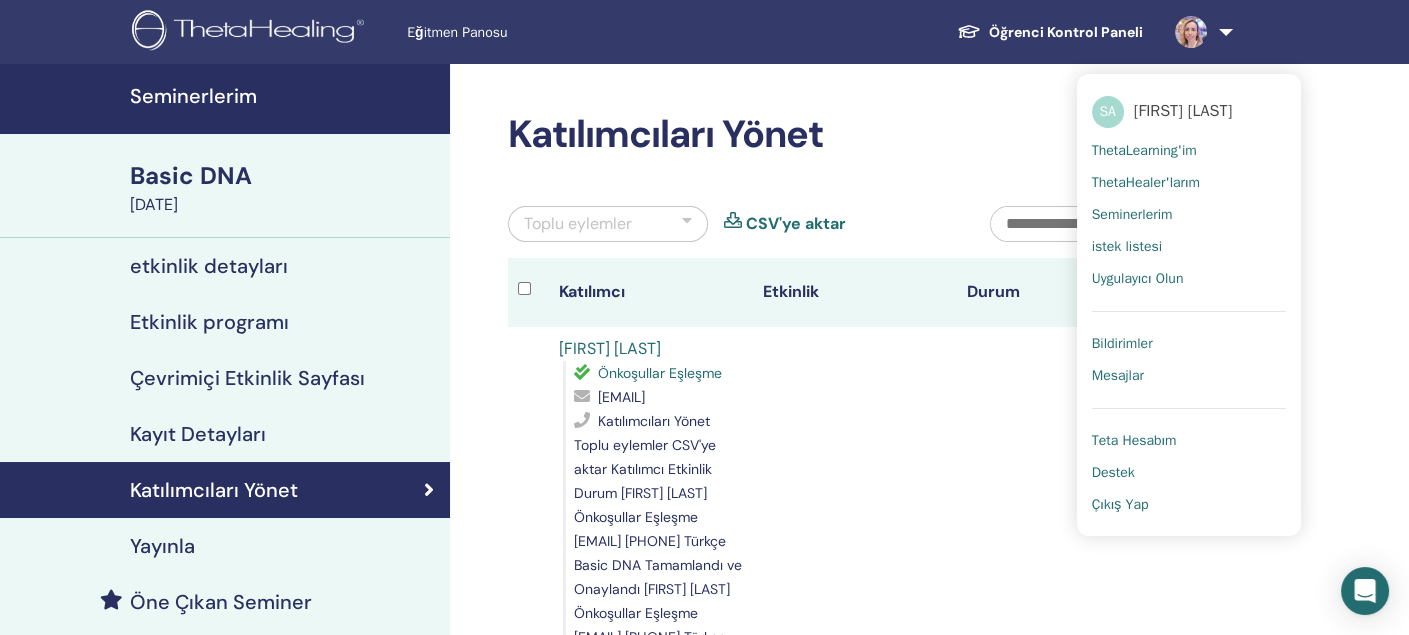 click on "ThetaLearning'im" at bounding box center [1144, 151] 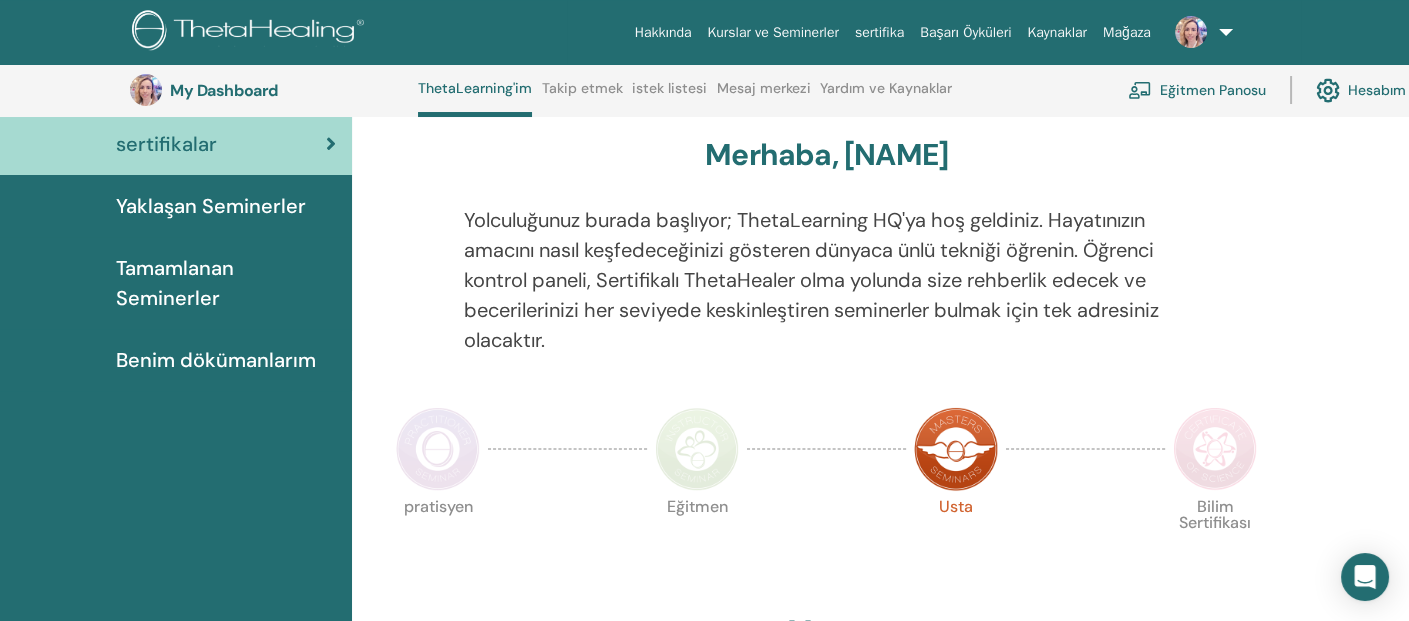 scroll, scrollTop: 151, scrollLeft: 0, axis: vertical 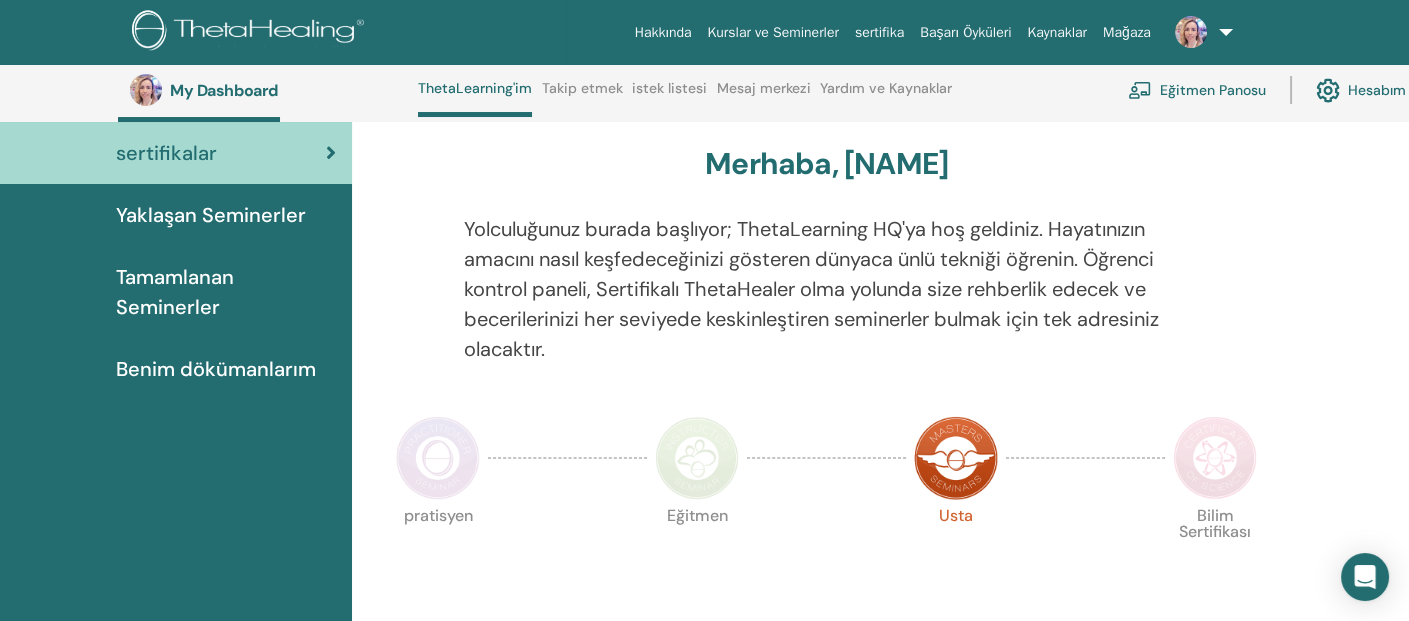 click at bounding box center (1215, 458) 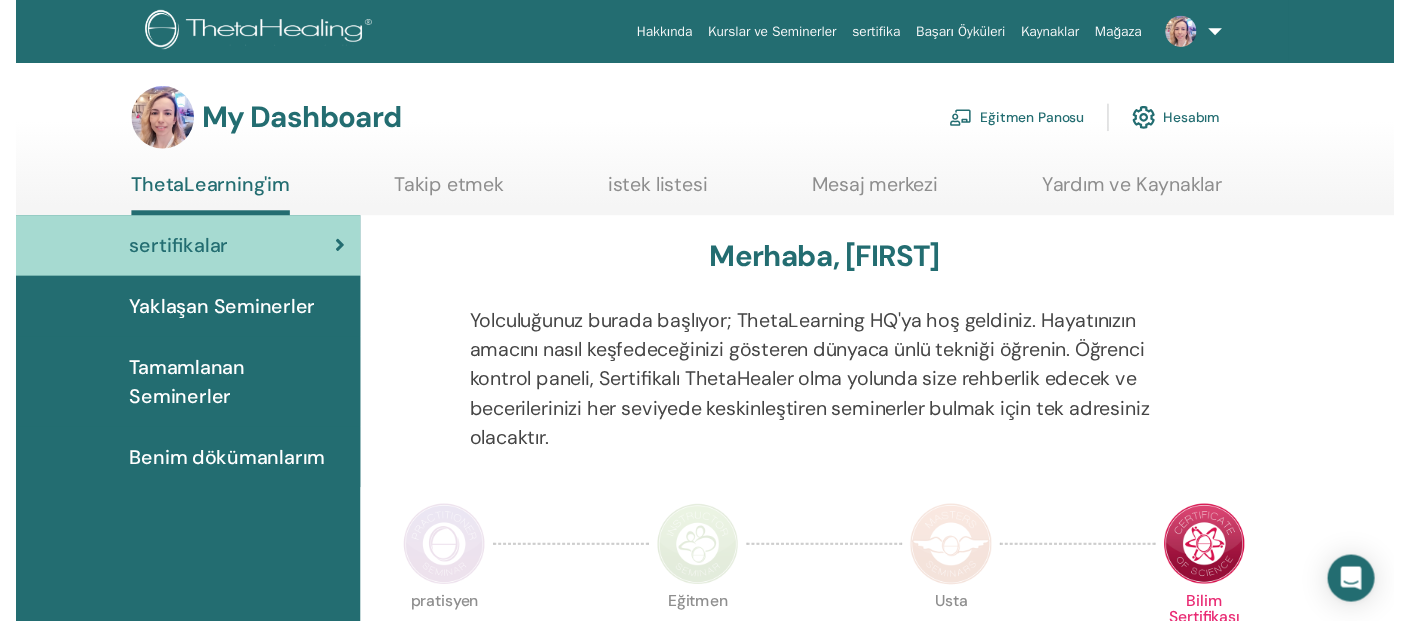 scroll, scrollTop: 451, scrollLeft: 0, axis: vertical 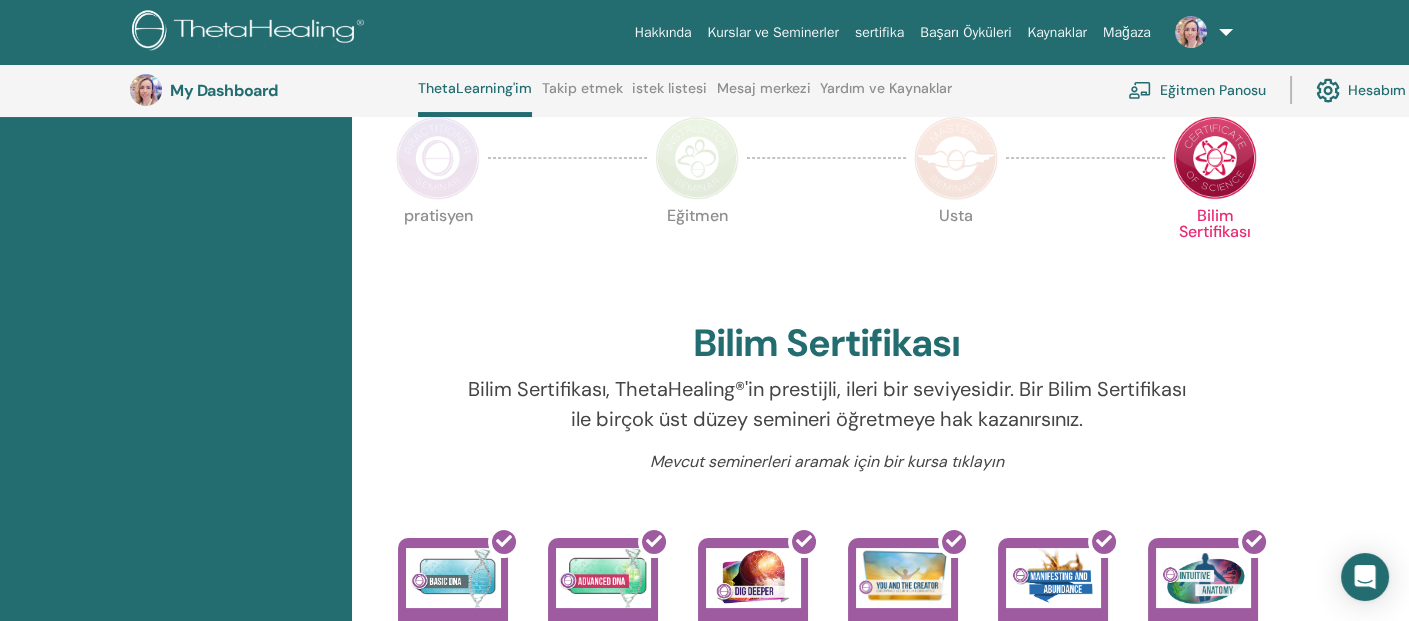 click at bounding box center [956, 158] 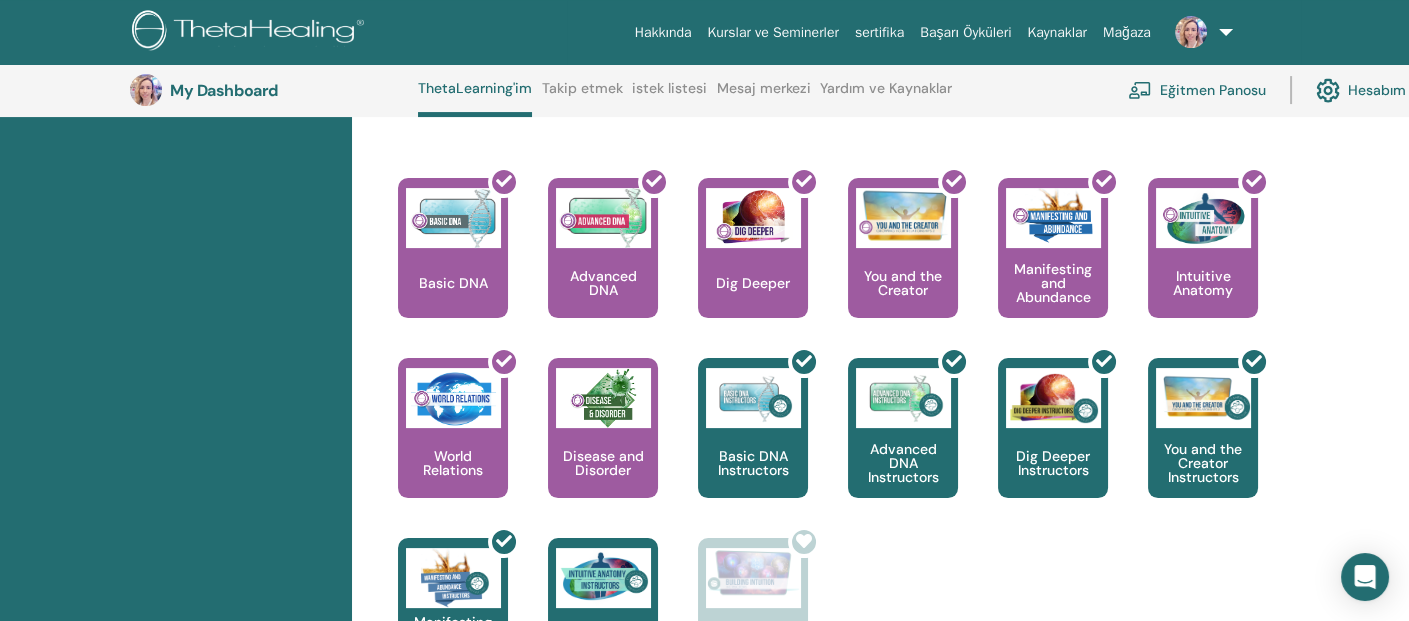 scroll, scrollTop: 851, scrollLeft: 0, axis: vertical 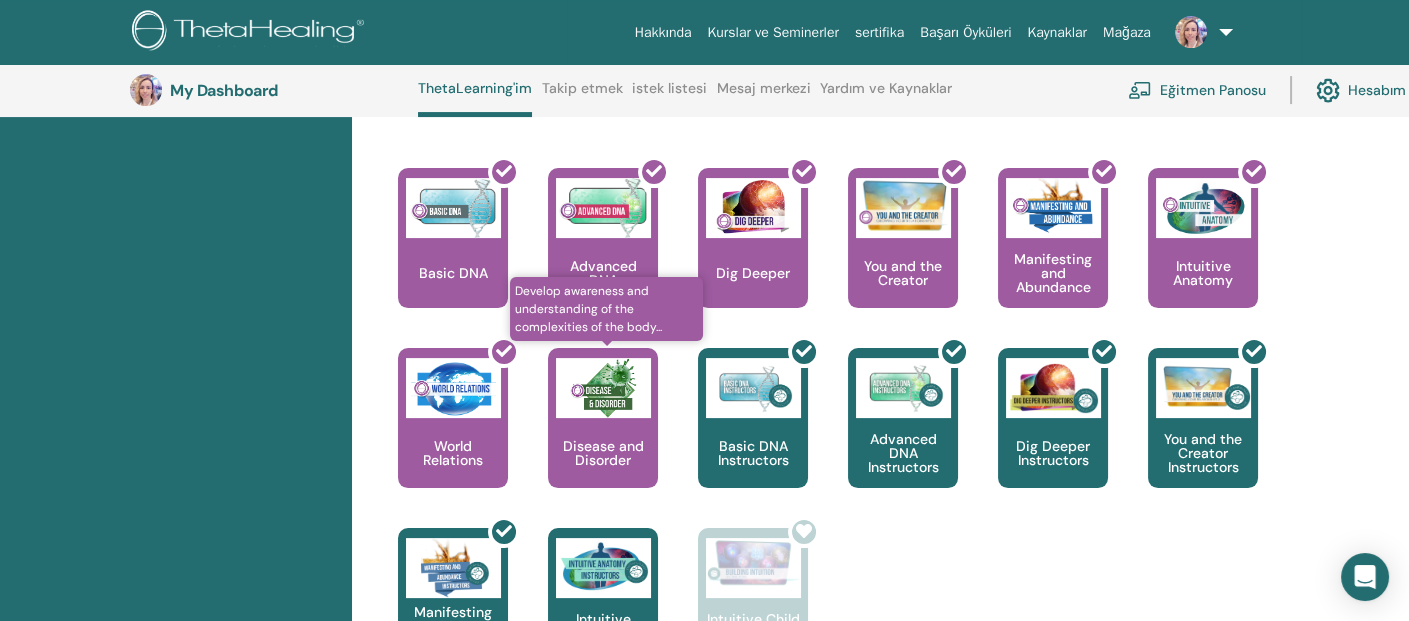 click at bounding box center (603, 388) 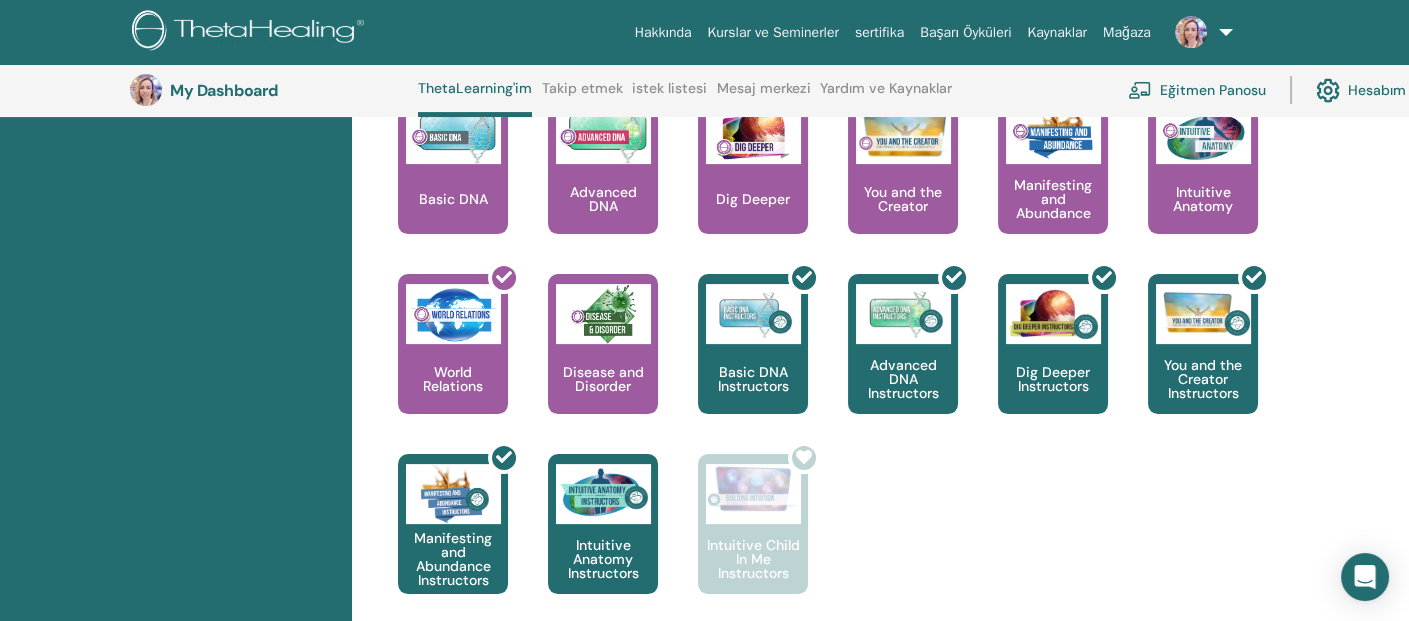 scroll, scrollTop: 1051, scrollLeft: 0, axis: vertical 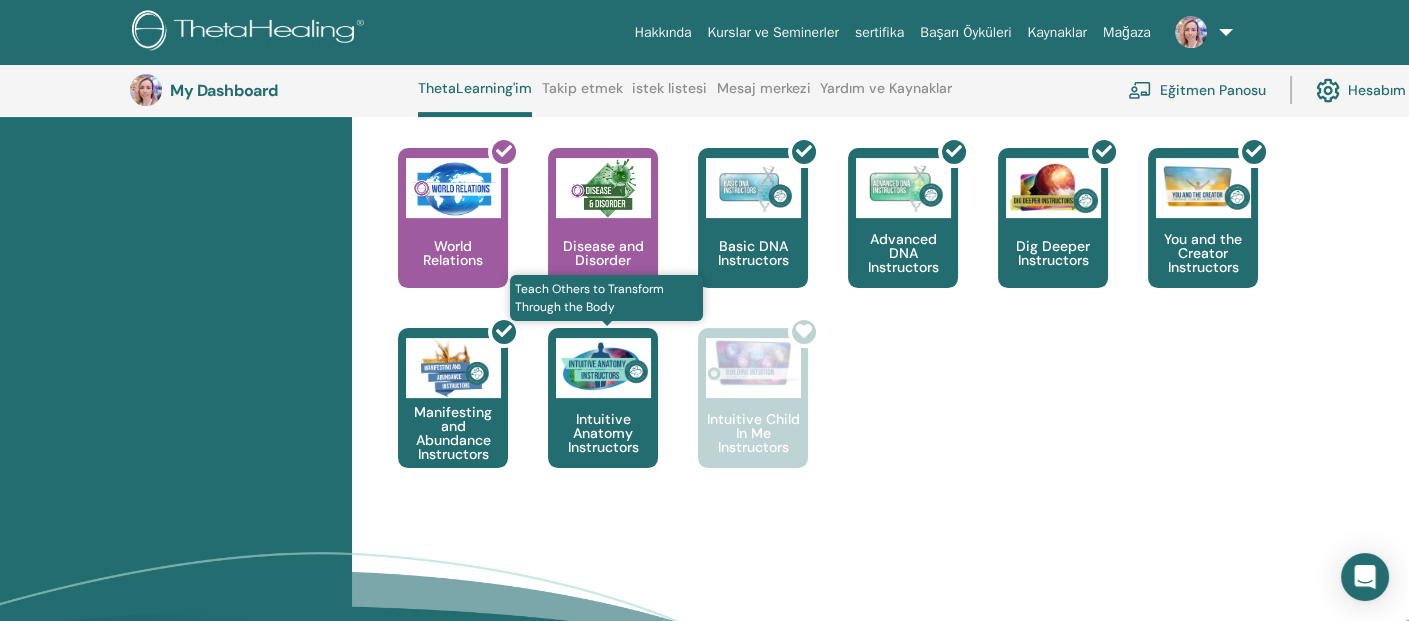 click on "Intuitive Anatomy Instructors" at bounding box center [603, 433] 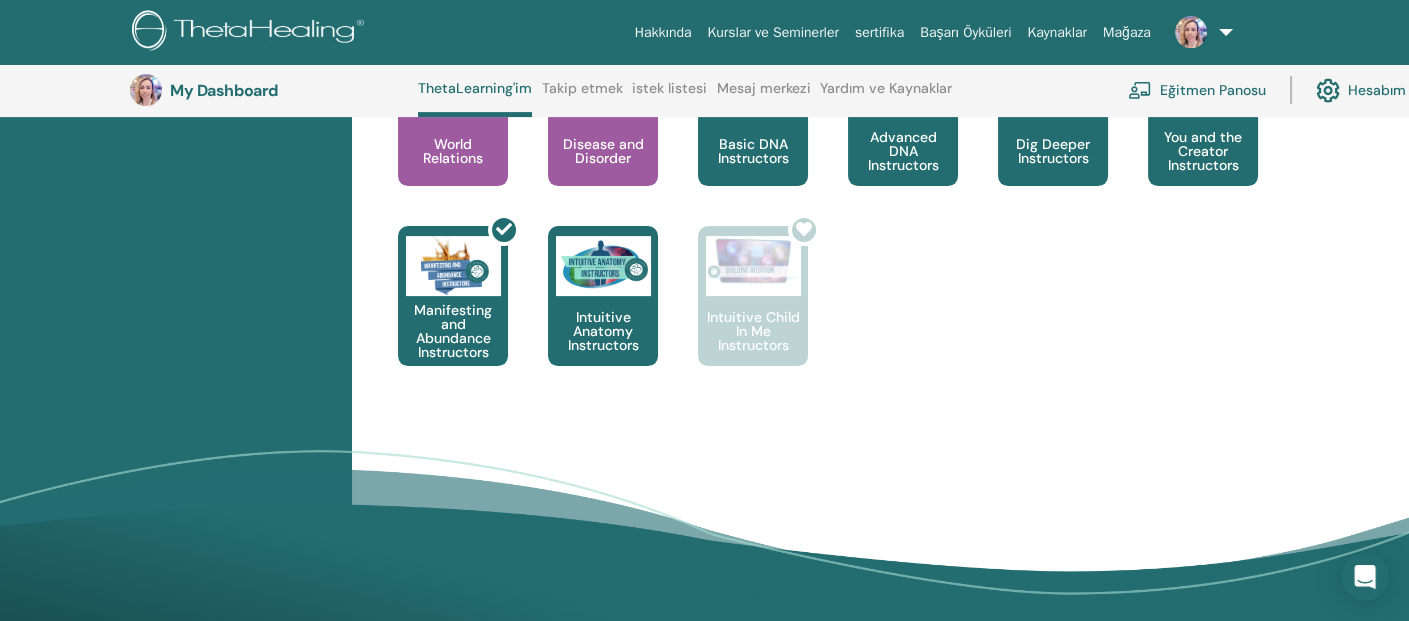 scroll, scrollTop: 1151, scrollLeft: 0, axis: vertical 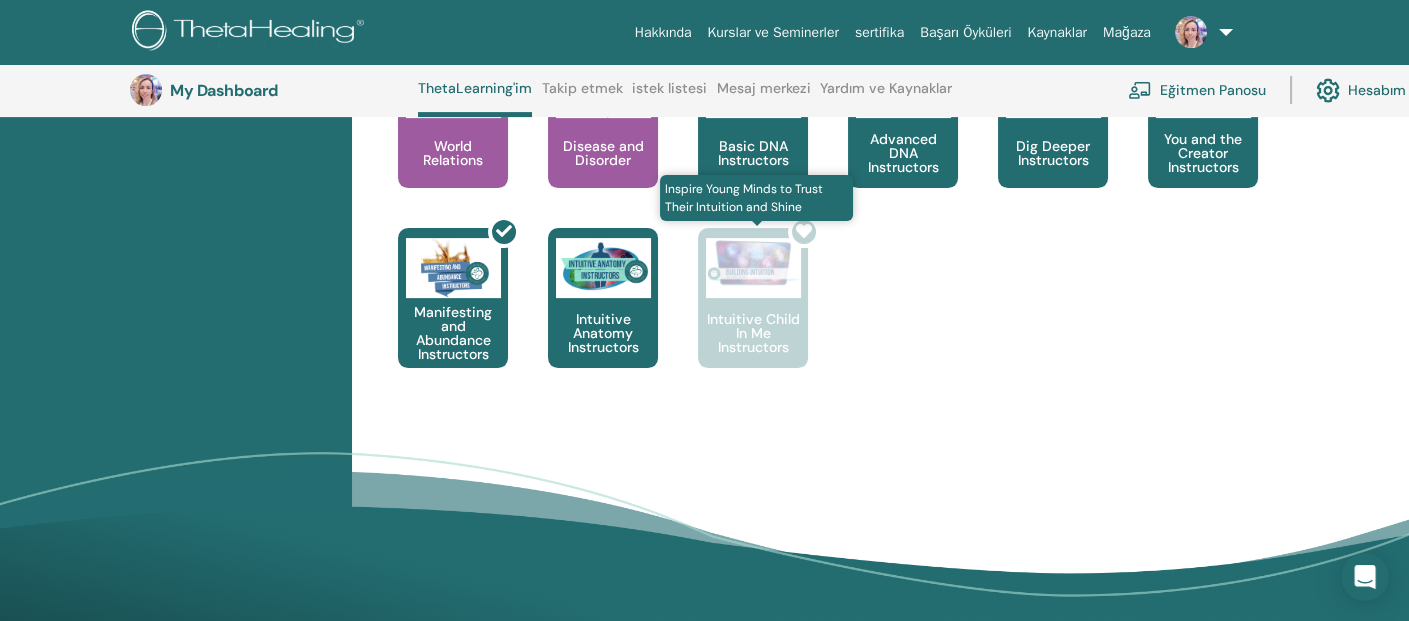 click at bounding box center [765, 306] 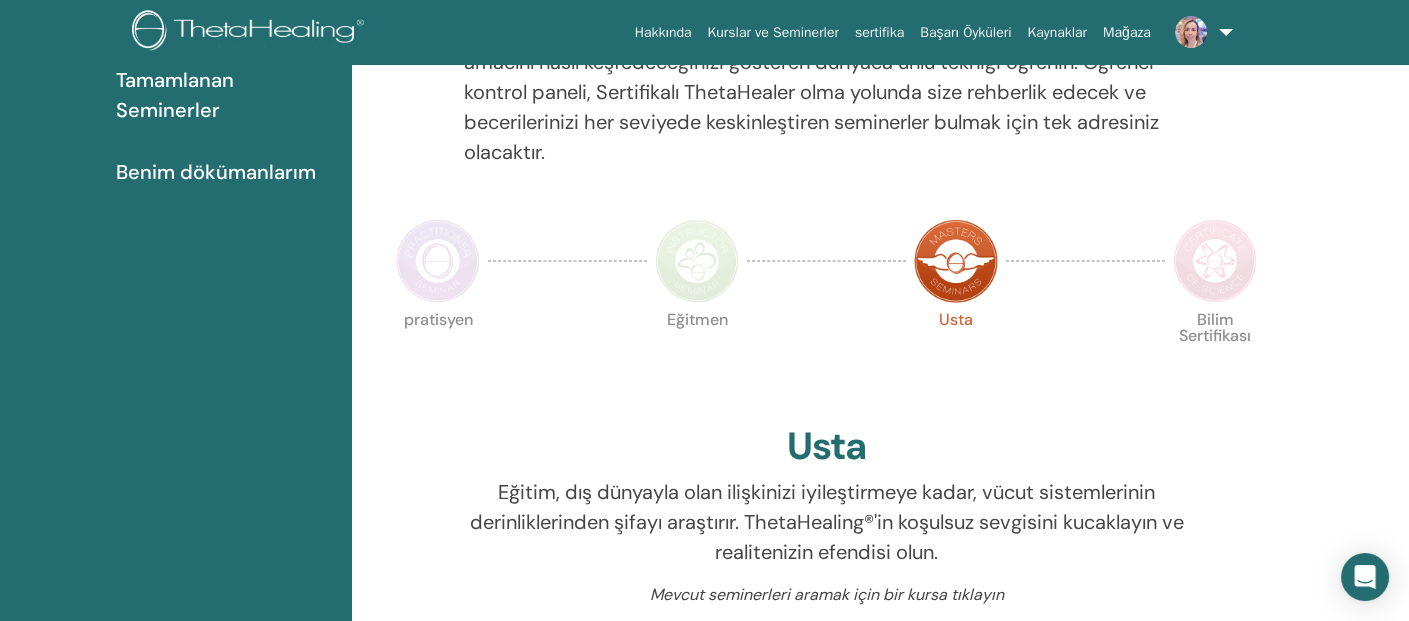 scroll, scrollTop: 351, scrollLeft: 0, axis: vertical 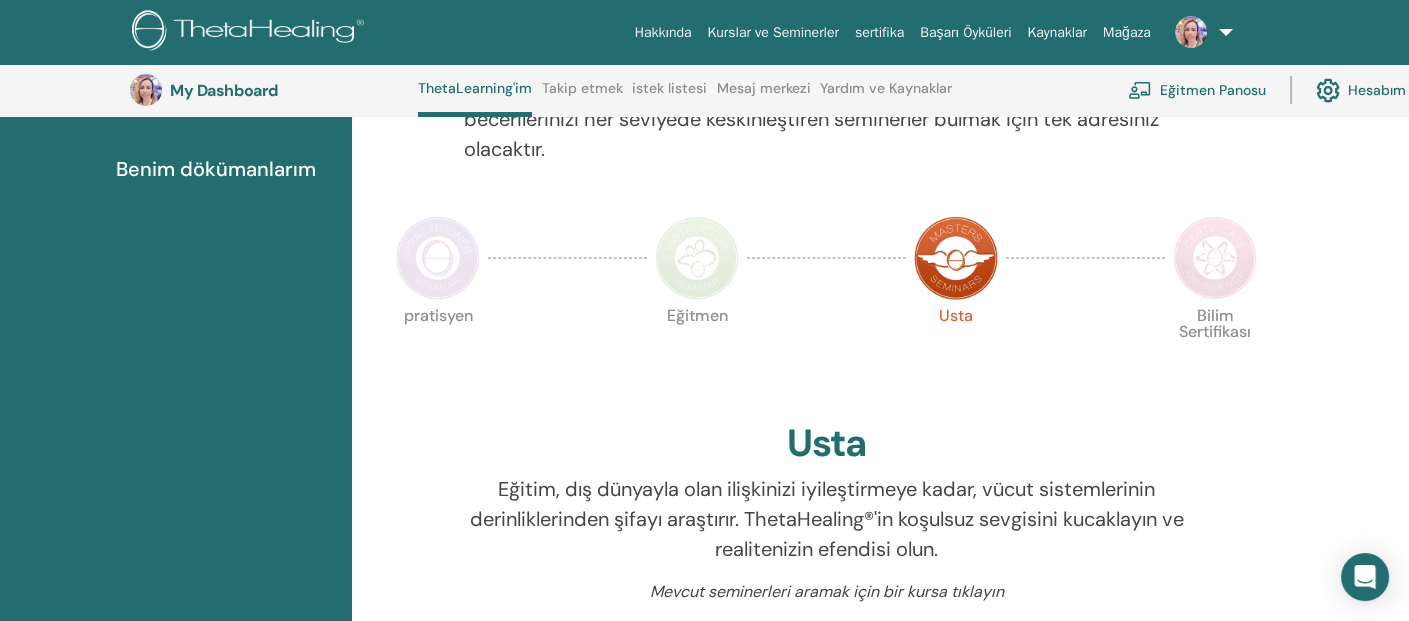 click at bounding box center [1215, 258] 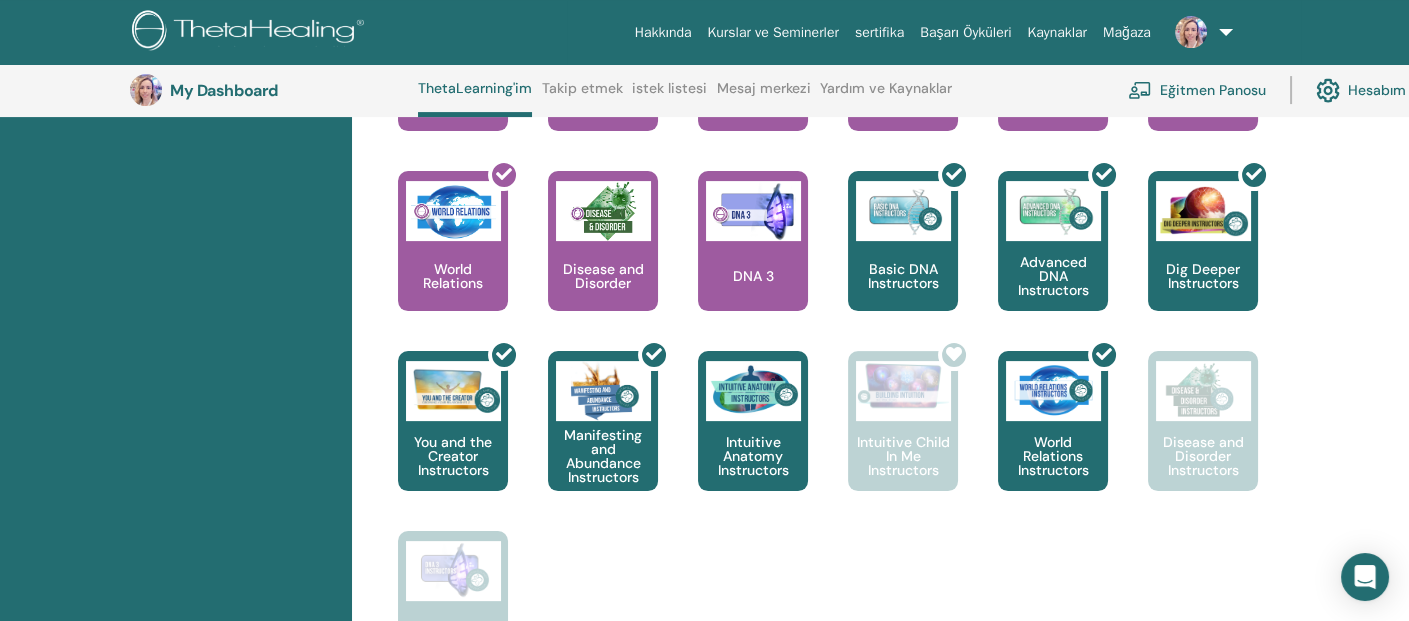 scroll, scrollTop: 951, scrollLeft: 0, axis: vertical 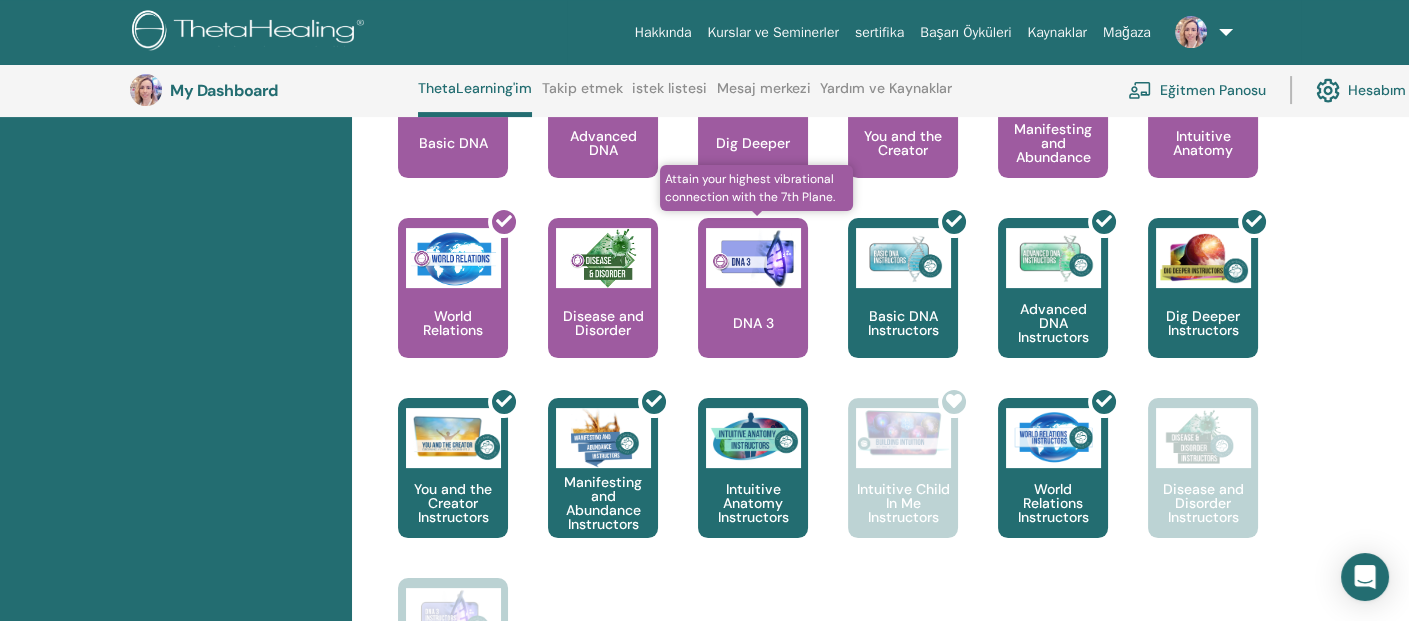 click at bounding box center [753, 258] 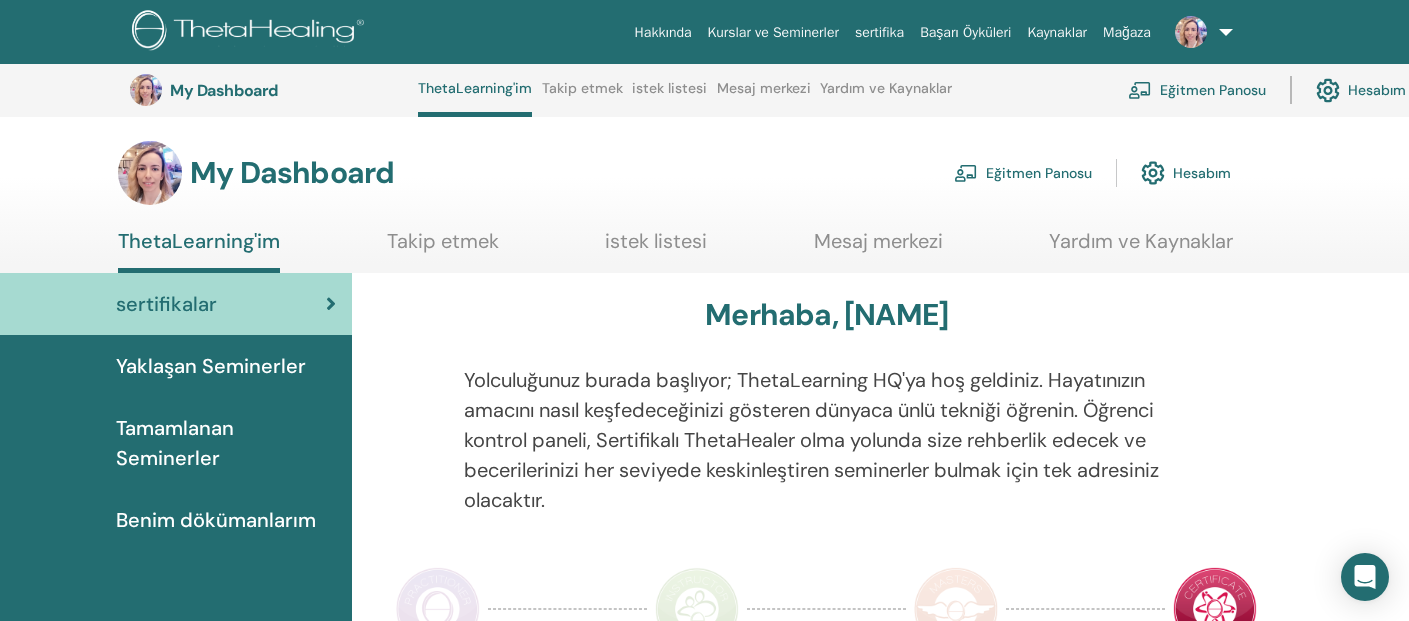scroll, scrollTop: 951, scrollLeft: 0, axis: vertical 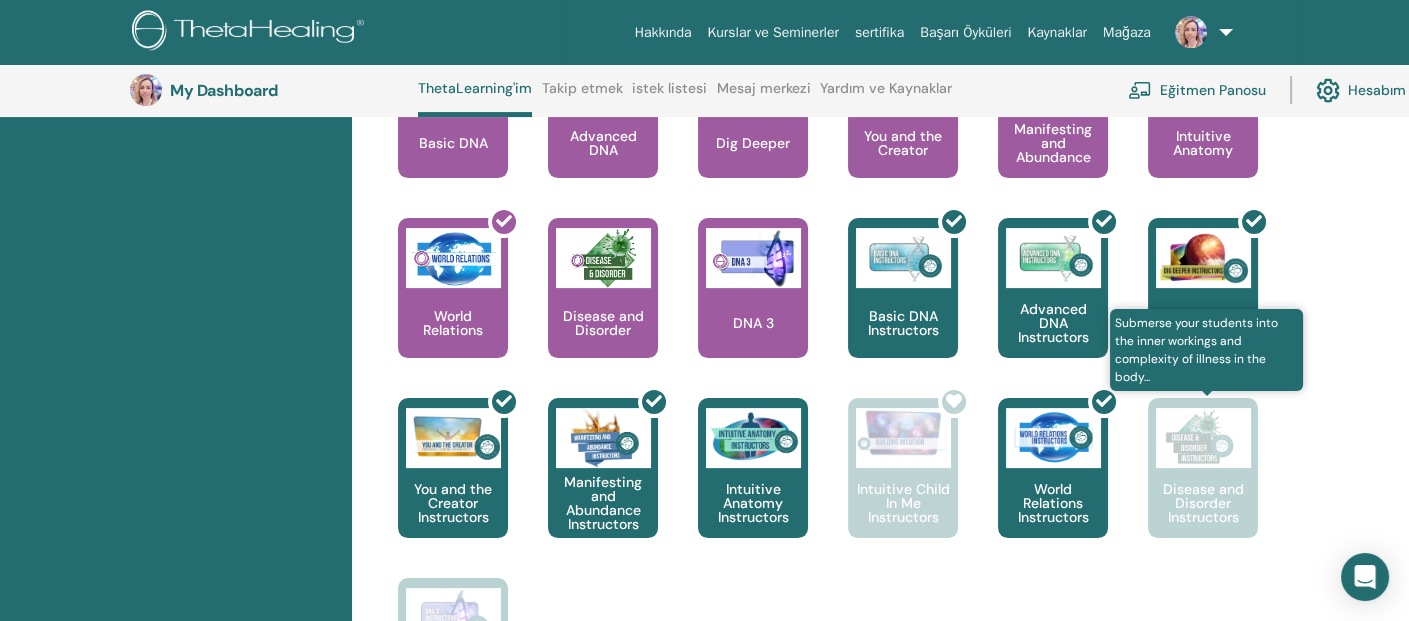 click on "Disease and Disorder Instructors" at bounding box center [1203, 503] 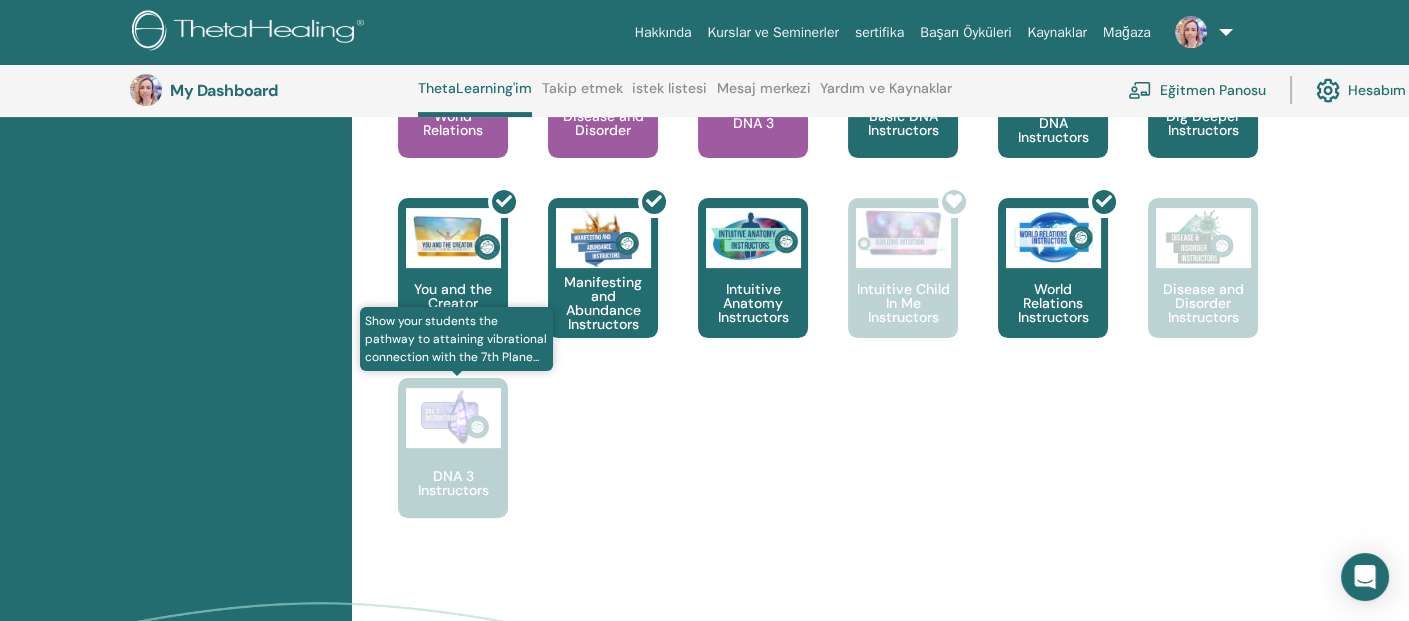 click at bounding box center (453, 418) 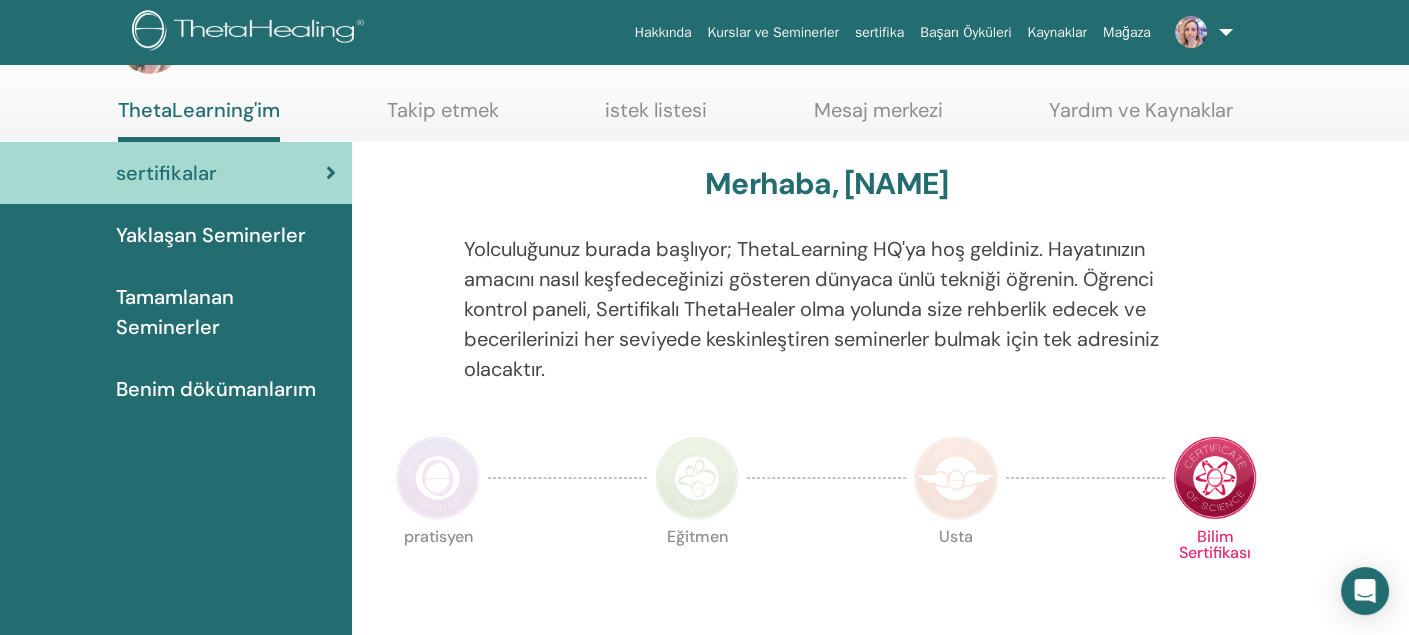 scroll, scrollTop: 0, scrollLeft: 0, axis: both 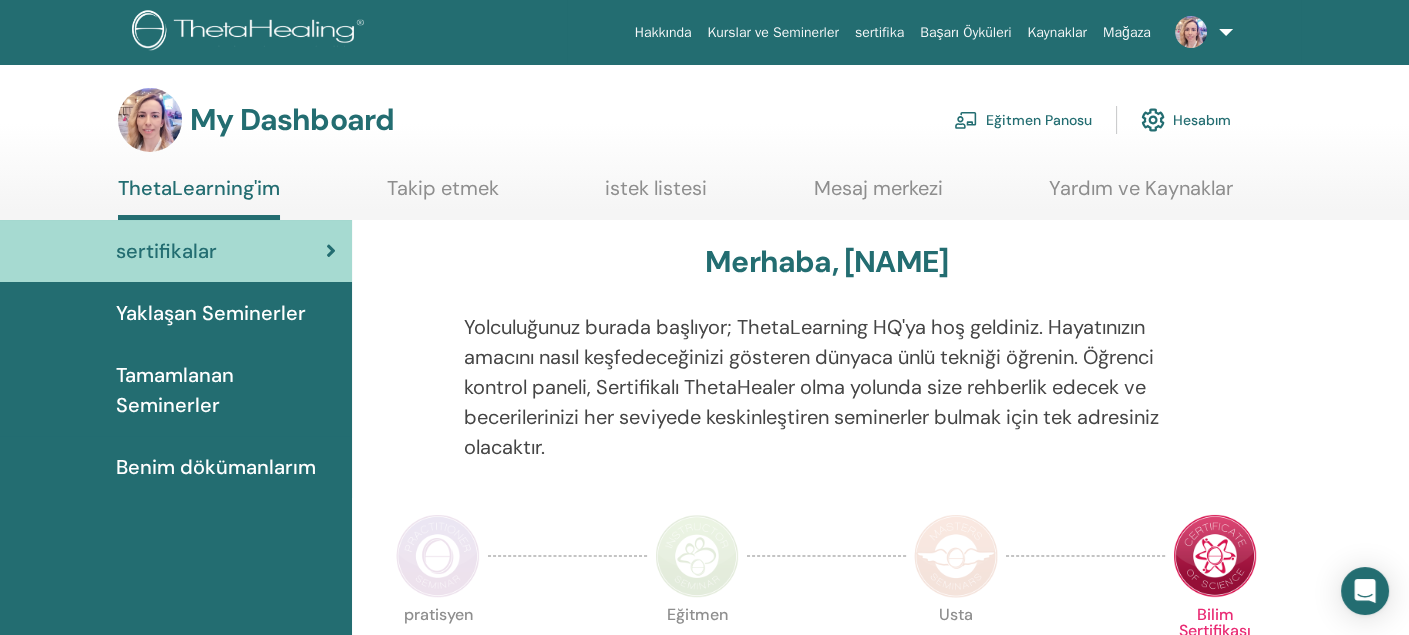 click at bounding box center [1200, 32] 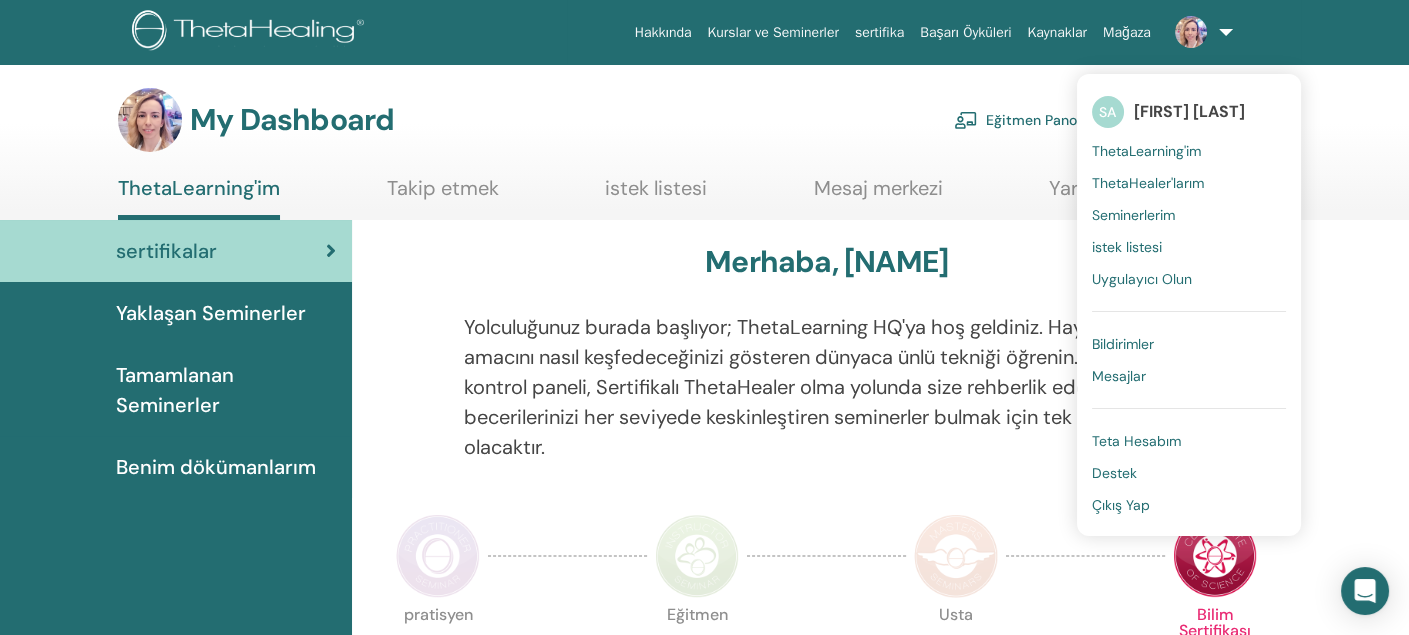 click on "Teta Hesabım" at bounding box center [1136, 441] 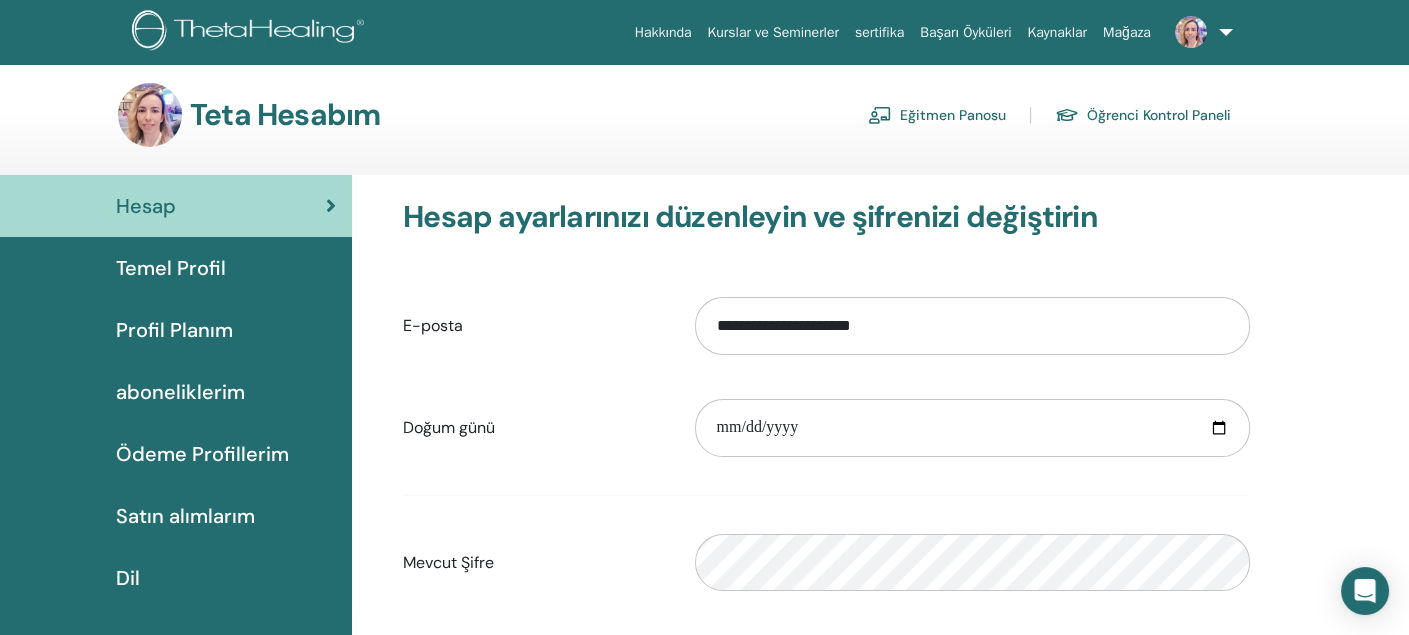 scroll, scrollTop: 0, scrollLeft: 0, axis: both 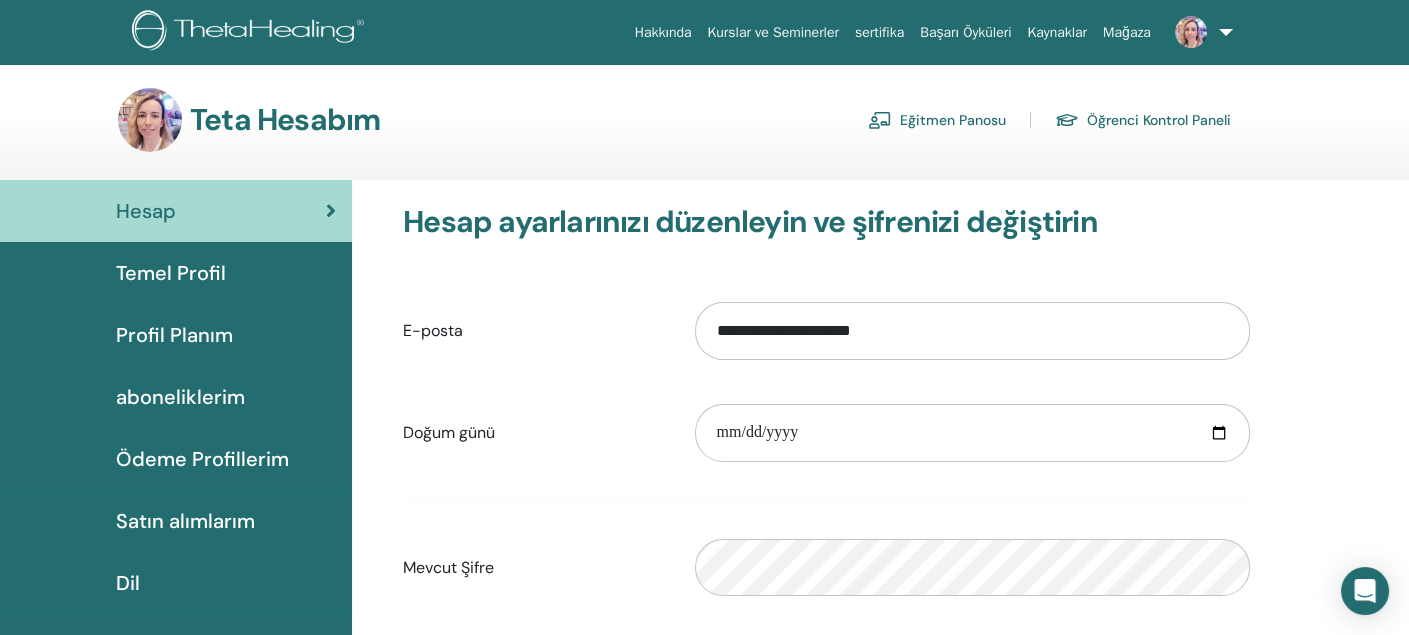 click at bounding box center (150, 120) 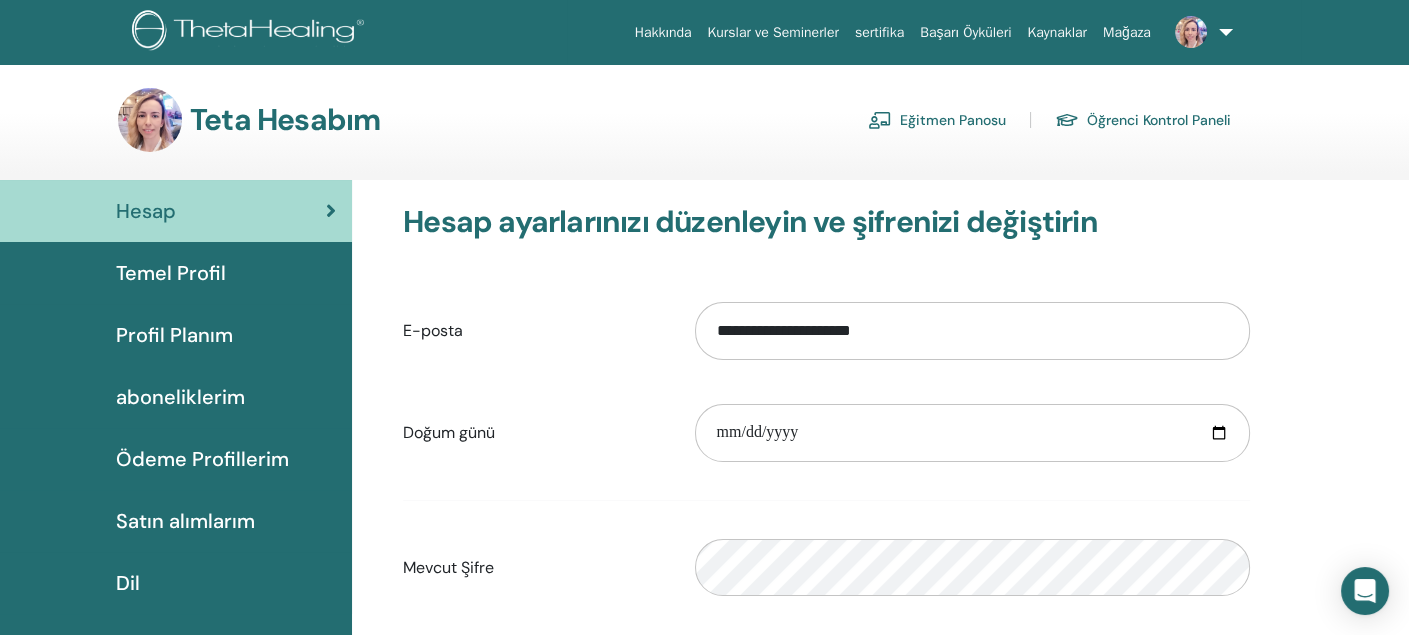 scroll, scrollTop: 100, scrollLeft: 0, axis: vertical 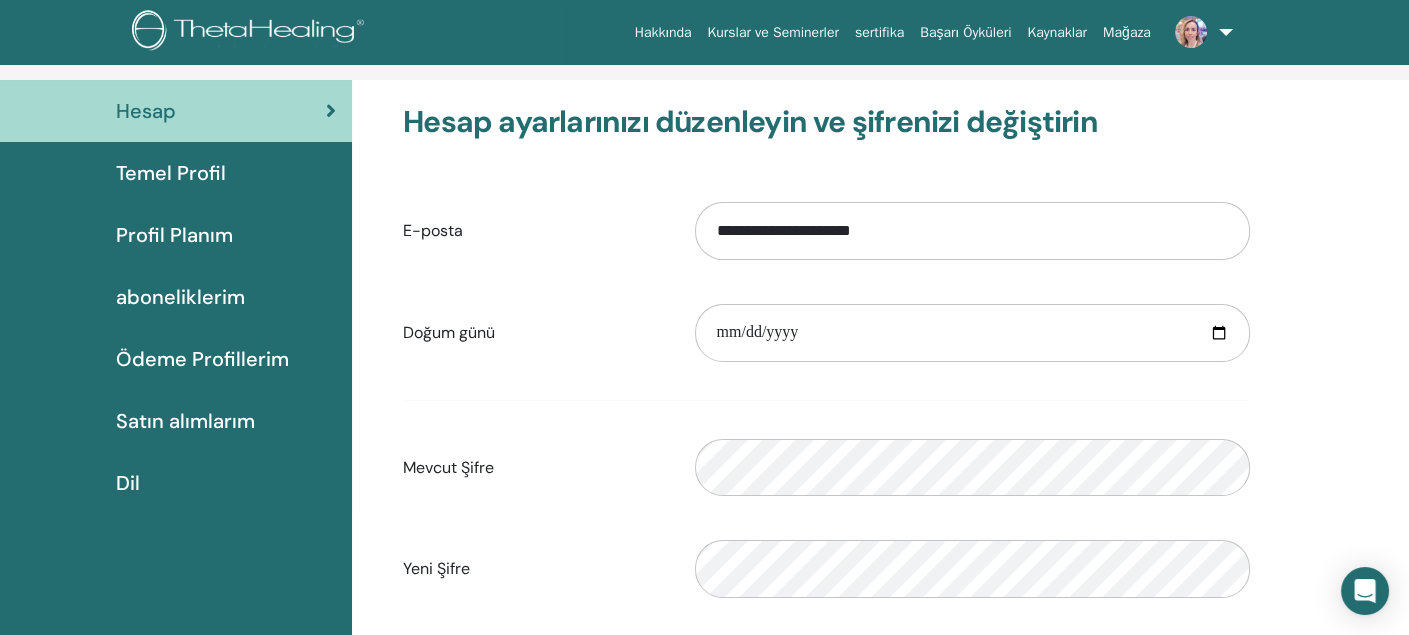 click on "Temel Profil" at bounding box center (171, 173) 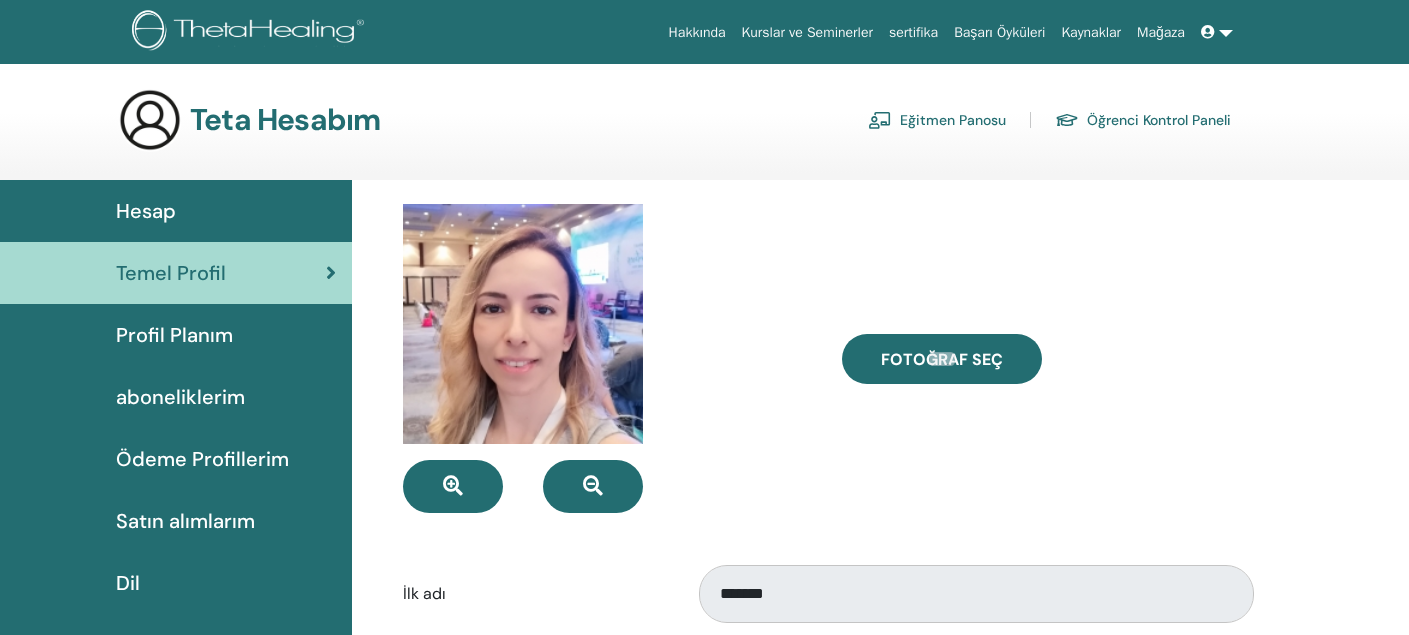 scroll, scrollTop: 0, scrollLeft: 0, axis: both 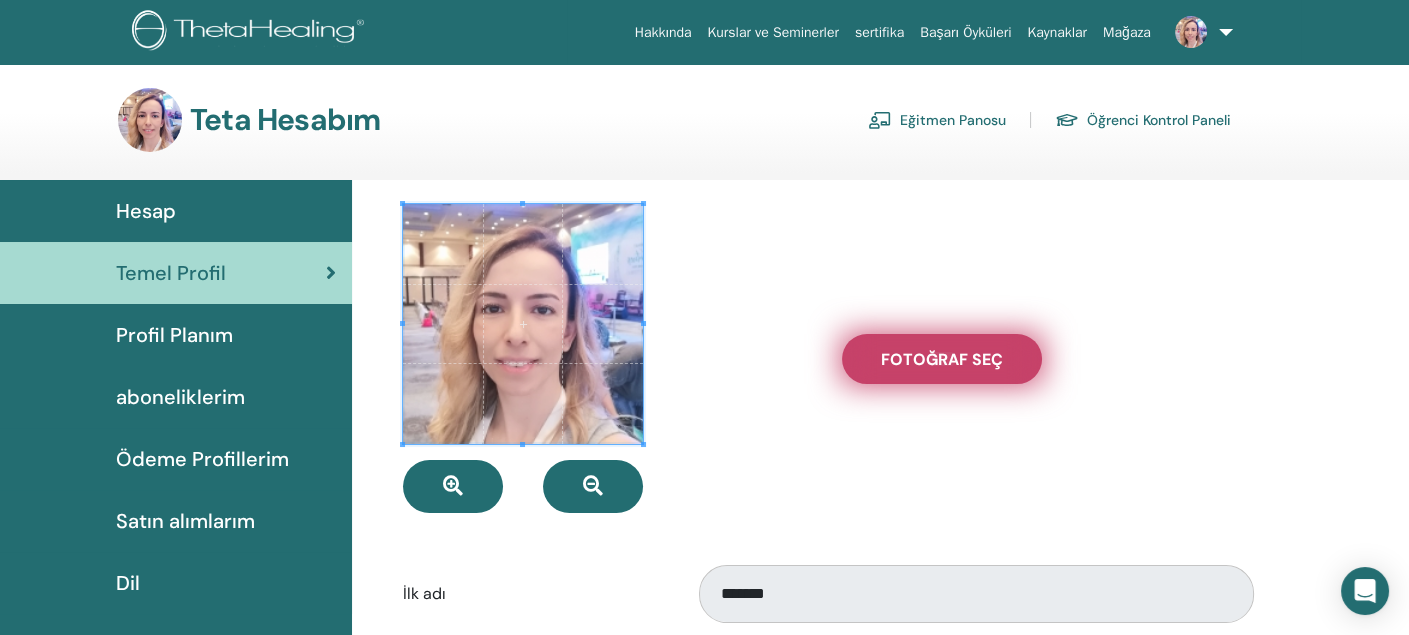 click on "Fotoğraf seç" at bounding box center (942, 359) 